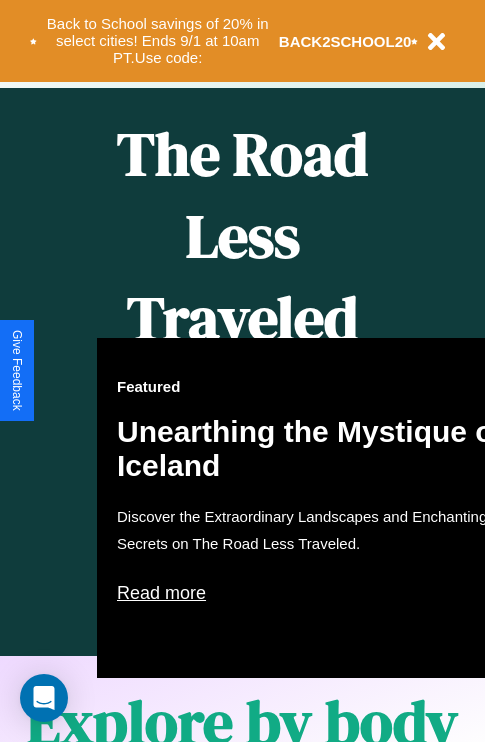 scroll, scrollTop: 817, scrollLeft: 0, axis: vertical 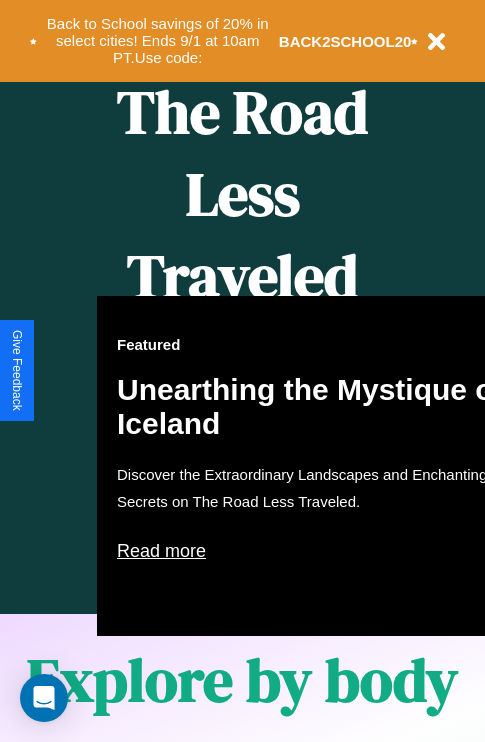 click on "Featured Unearthing the Mystique of Iceland Discover the Extraordinary Landscapes and Enchanting Secrets on The Road Less Traveled. Read more" at bounding box center (317, 466) 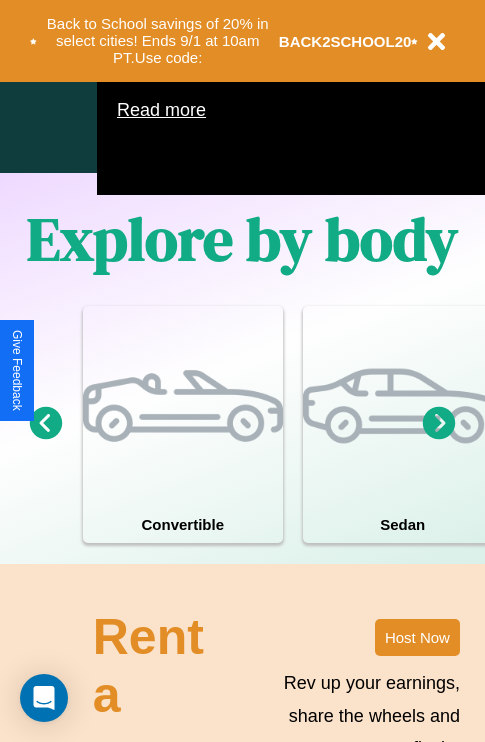 scroll, scrollTop: 1285, scrollLeft: 0, axis: vertical 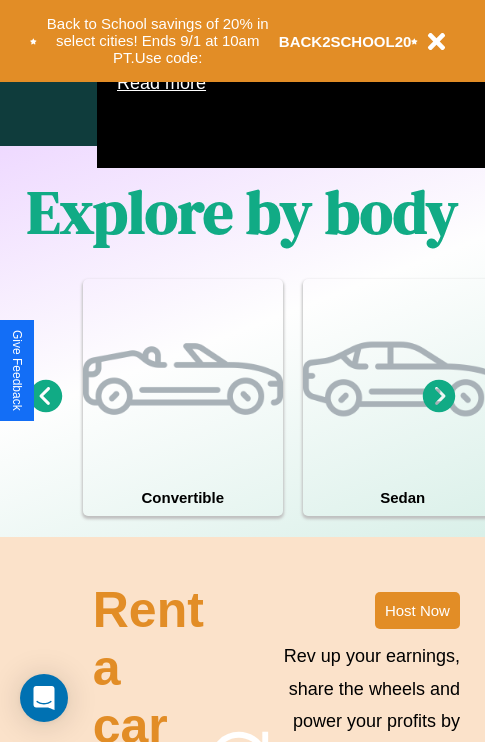 click 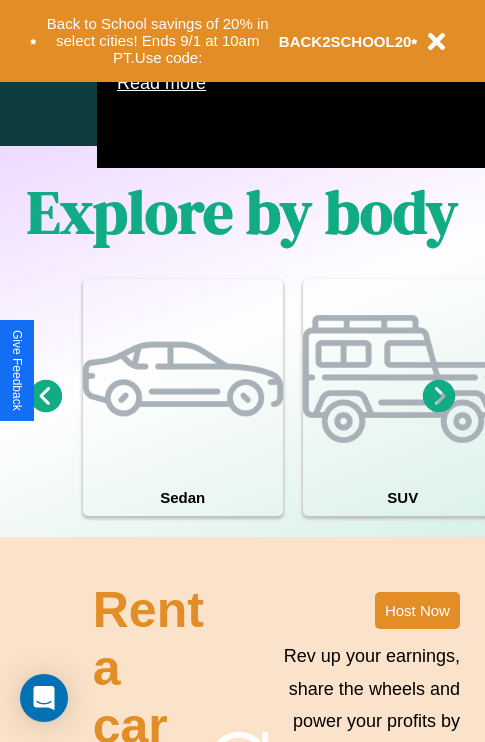 click 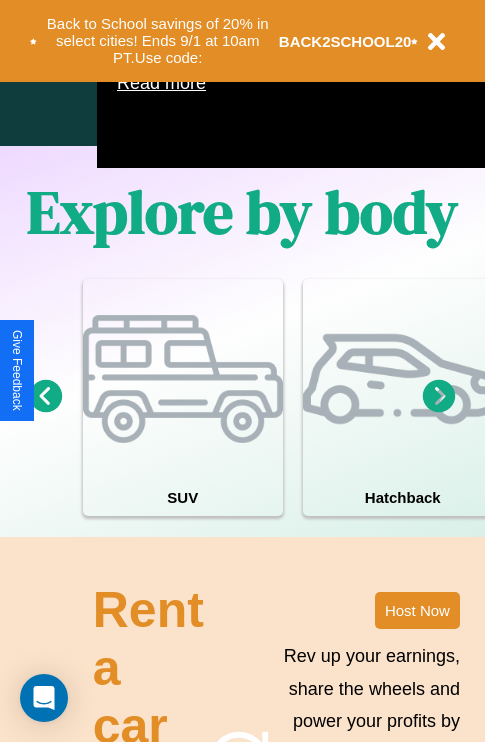 click 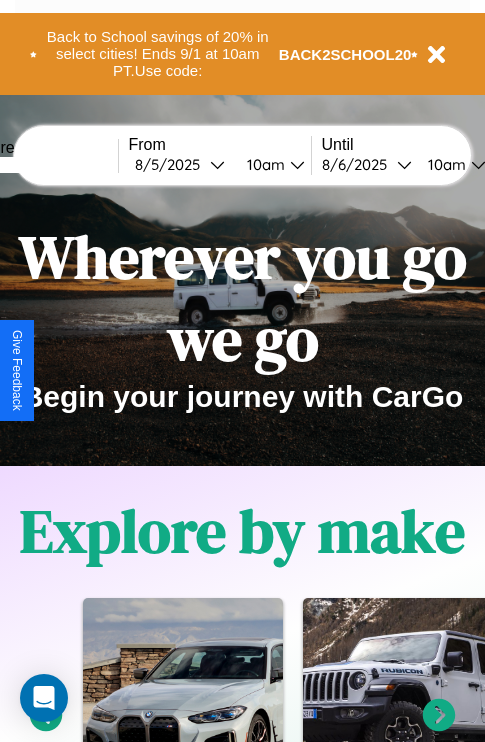 scroll, scrollTop: 0, scrollLeft: 0, axis: both 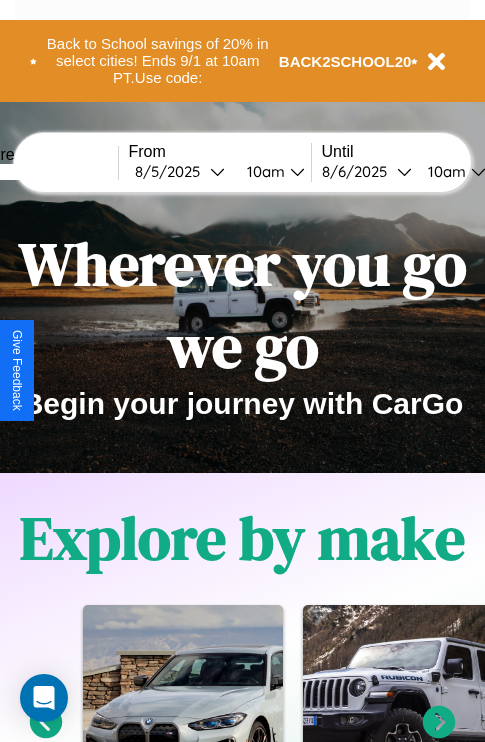click at bounding box center [43, 172] 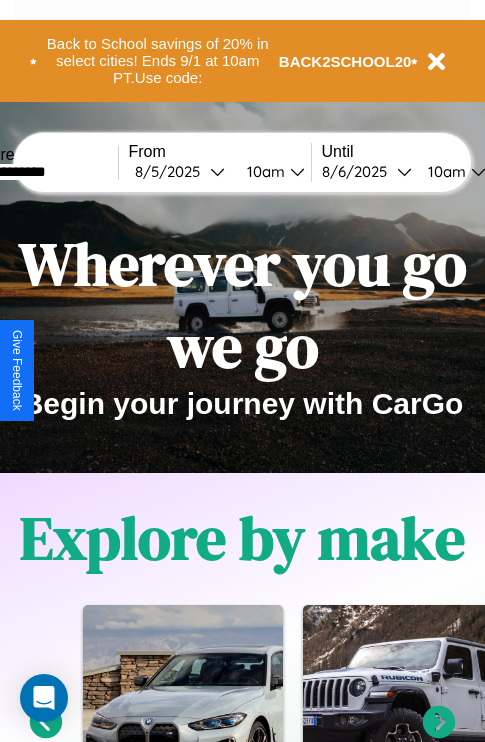 type on "**********" 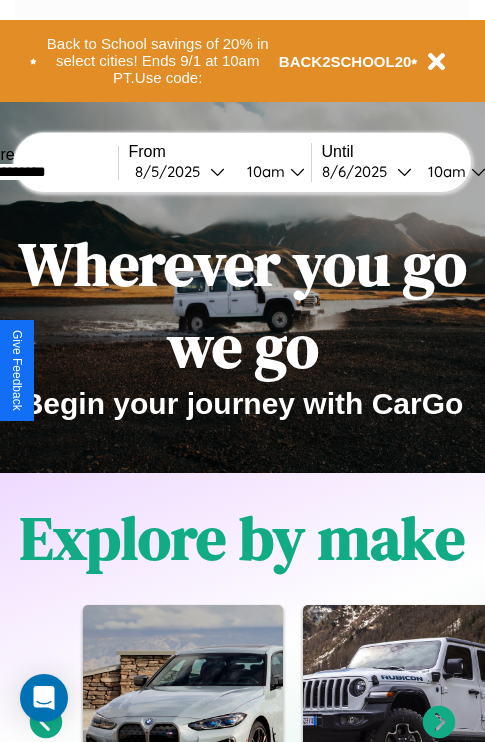 select on "*" 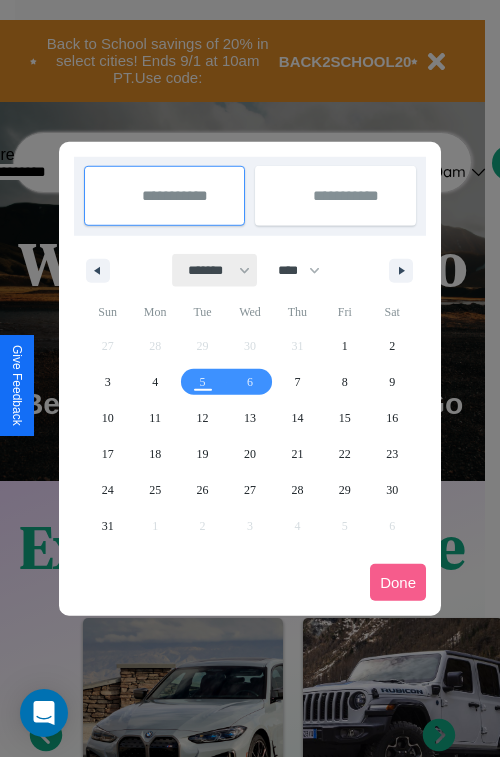 click on "******* ******** ***** ***** *** **** **** ****** ********* ******* ******** ********" at bounding box center [215, 270] 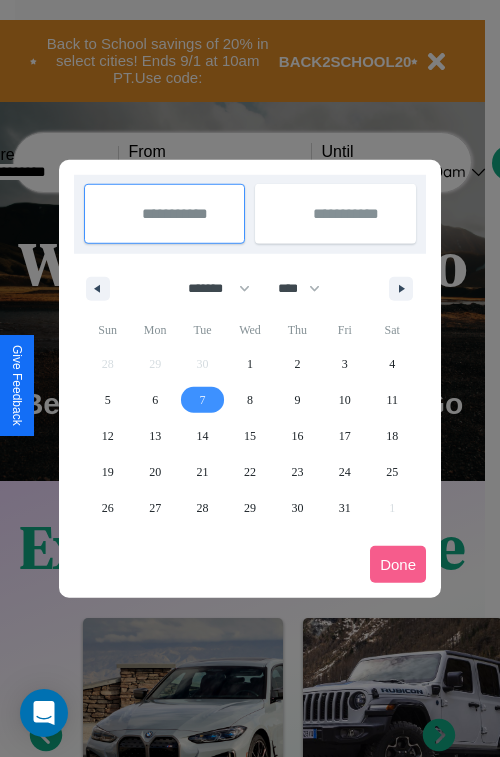 click on "[NUMBER]" at bounding box center (203, 400) 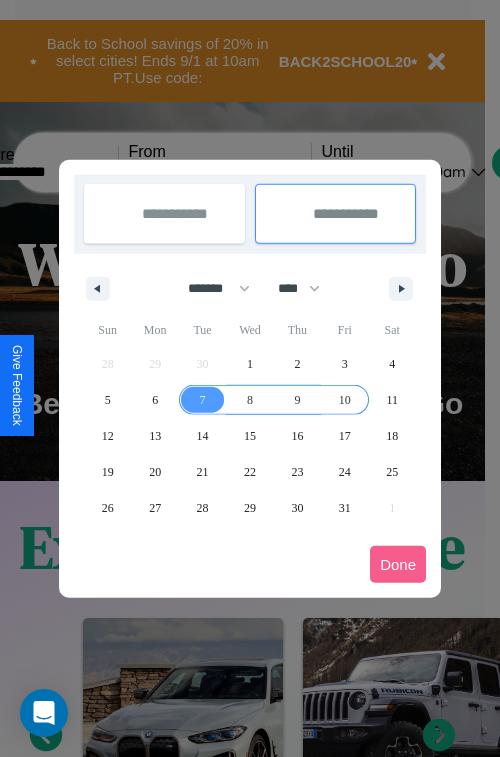click on "10" at bounding box center [345, 400] 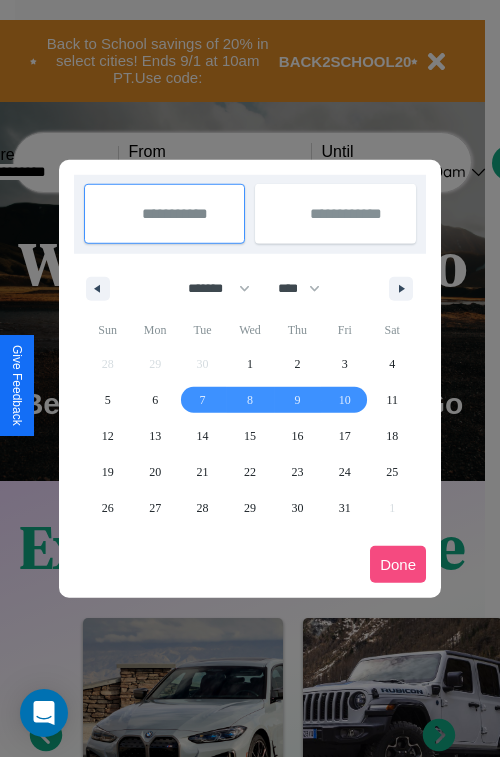 click on "Done" at bounding box center [398, 564] 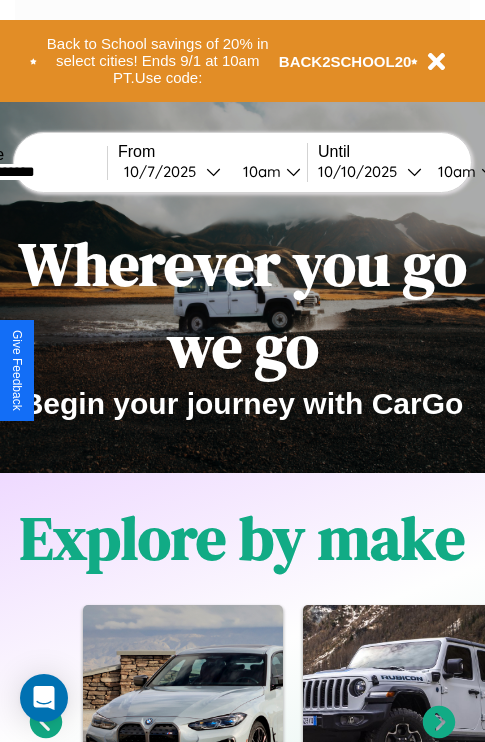 click on "10am" at bounding box center (259, 171) 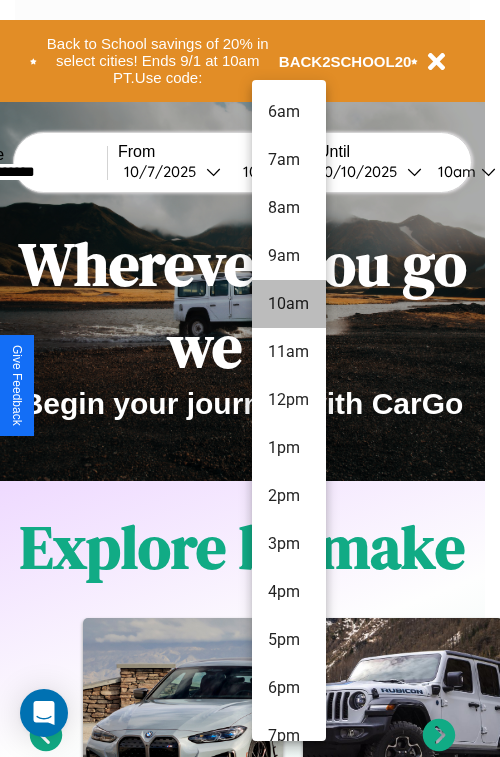 click on "10am" at bounding box center [289, 304] 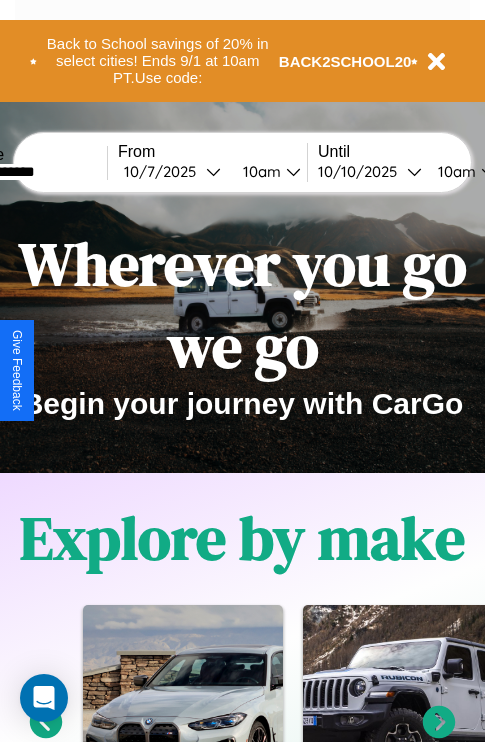 click on "10am" at bounding box center (454, 171) 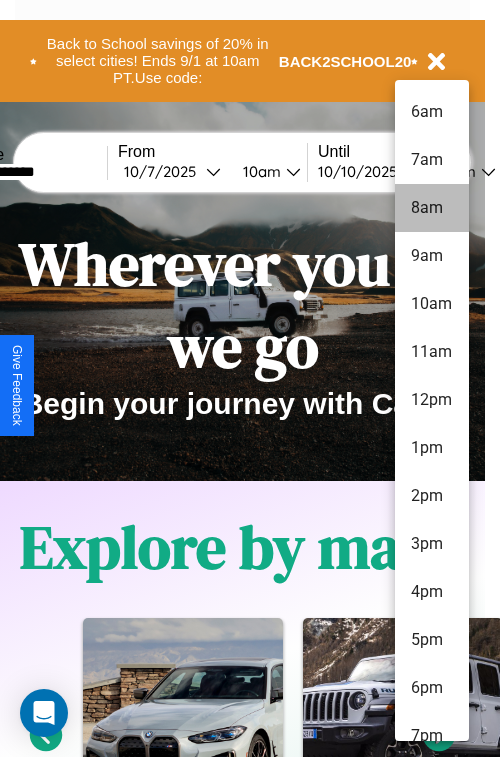 click on "8am" at bounding box center (432, 208) 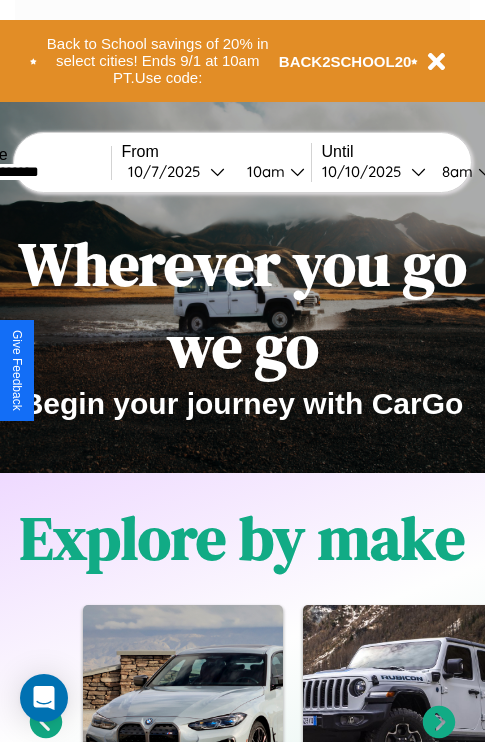 scroll, scrollTop: 0, scrollLeft: 75, axis: horizontal 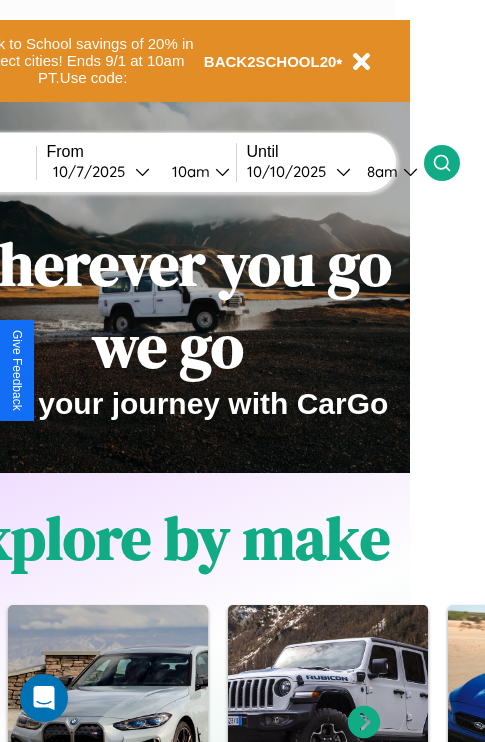 click 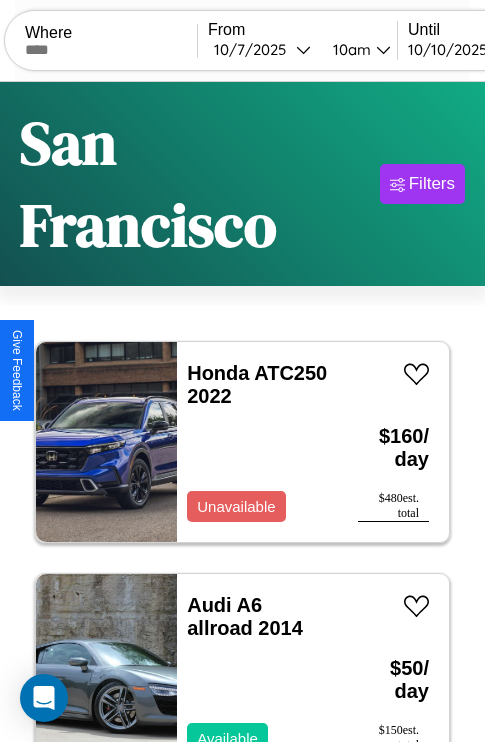 scroll, scrollTop: 96, scrollLeft: 0, axis: vertical 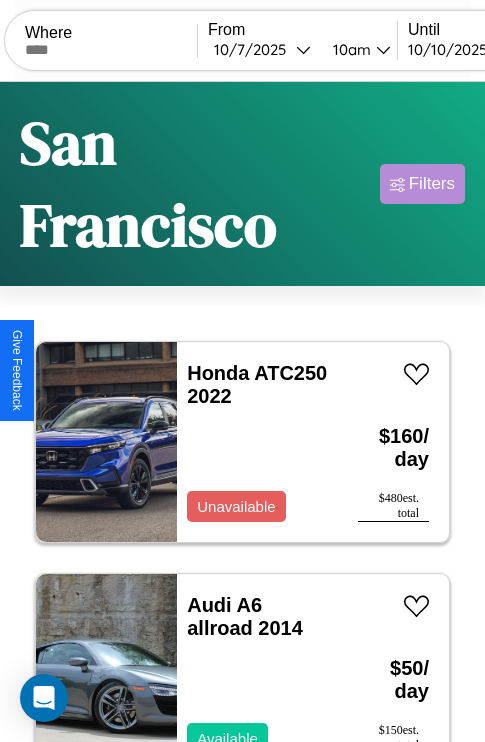 click on "Filters" at bounding box center (432, 184) 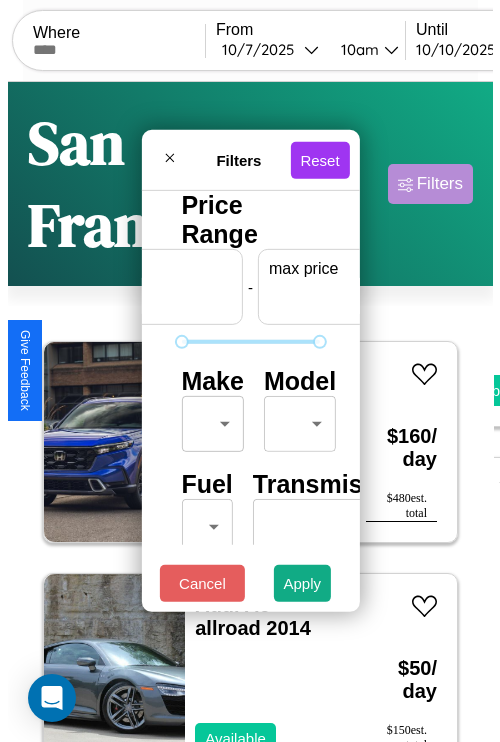 scroll, scrollTop: 0, scrollLeft: 124, axis: horizontal 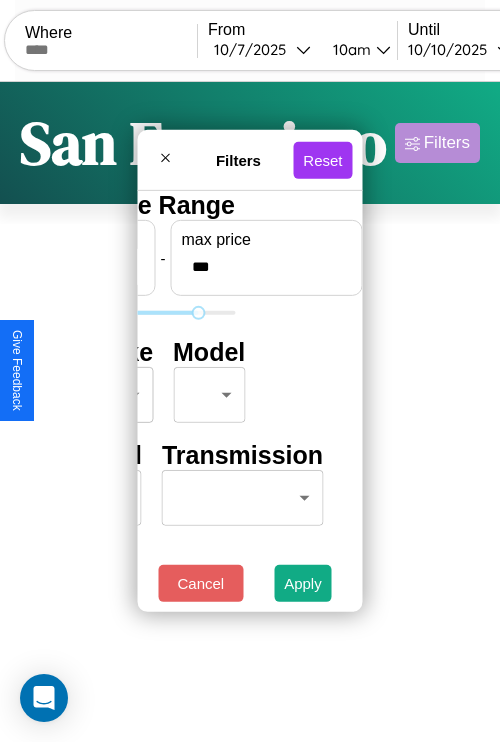 type on "[NUMBER]" 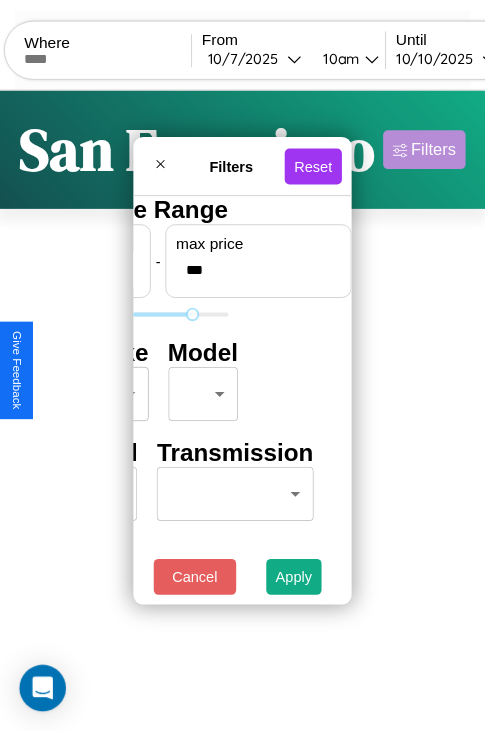 scroll, scrollTop: 0, scrollLeft: 0, axis: both 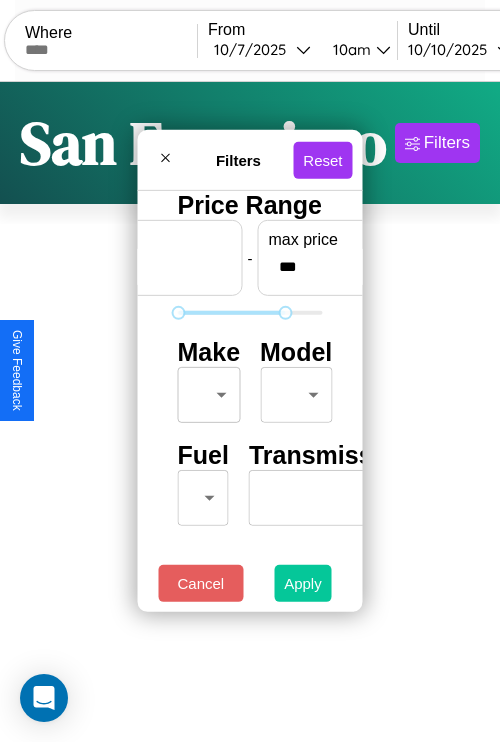 type on "*" 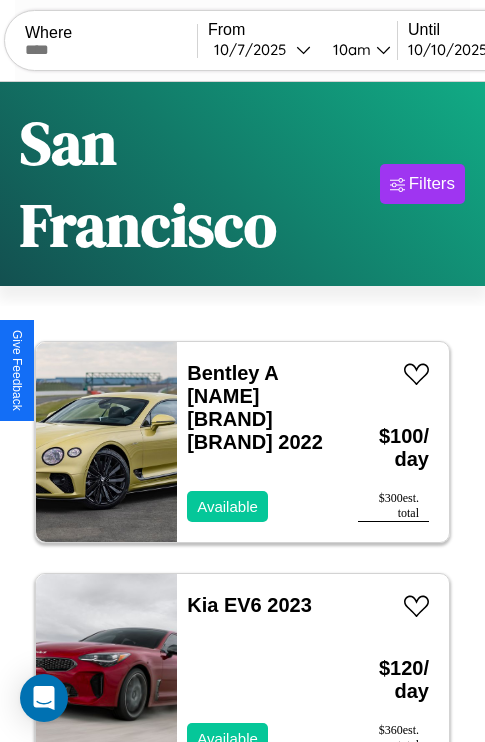 scroll, scrollTop: 177, scrollLeft: 0, axis: vertical 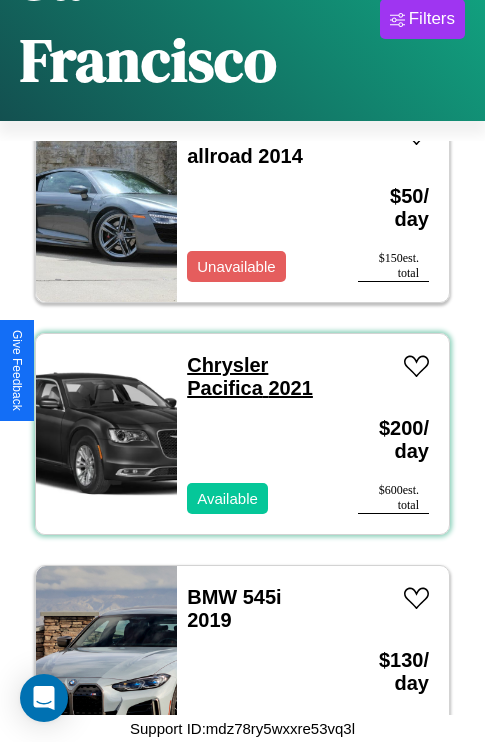 click on "Chrysler   Pacifica   2021" at bounding box center (250, 376) 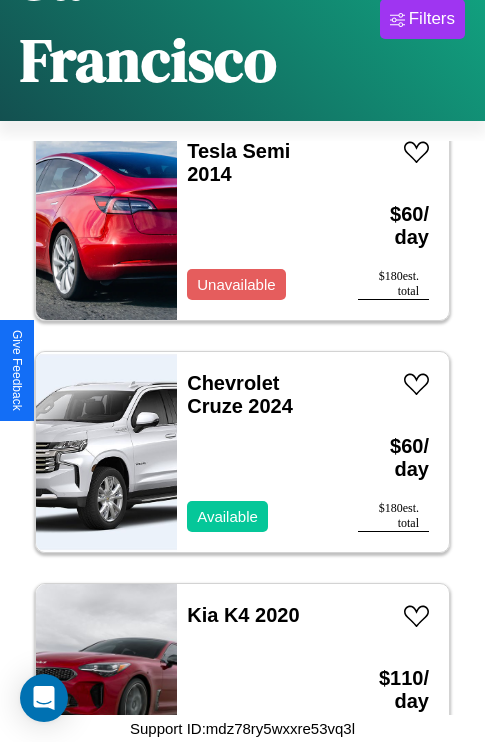 scroll, scrollTop: 3091, scrollLeft: 0, axis: vertical 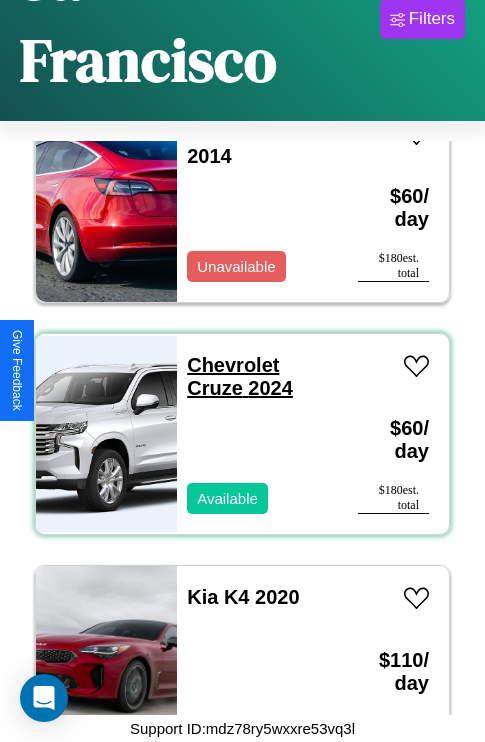 click on "Chevrolet   Cruze   2024" at bounding box center (240, 376) 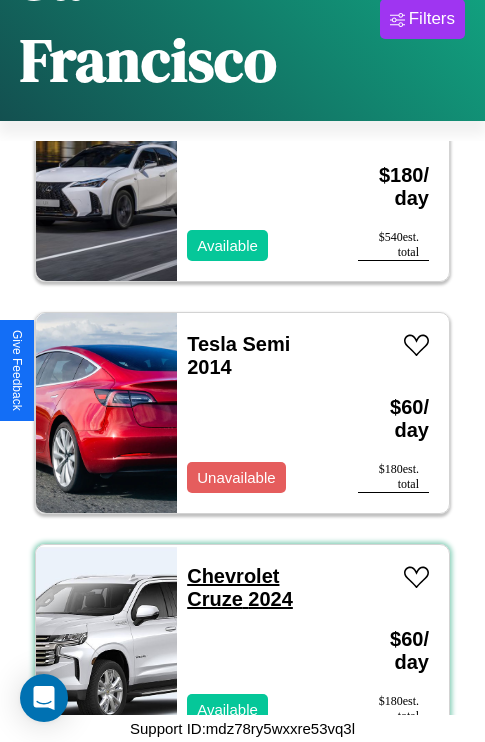 scroll, scrollTop: 2859, scrollLeft: 0, axis: vertical 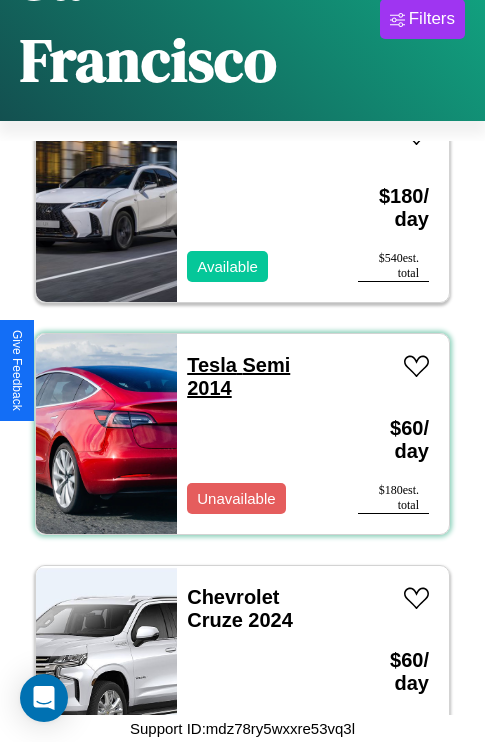 click on "Tesla   Semi   2014" at bounding box center [238, 376] 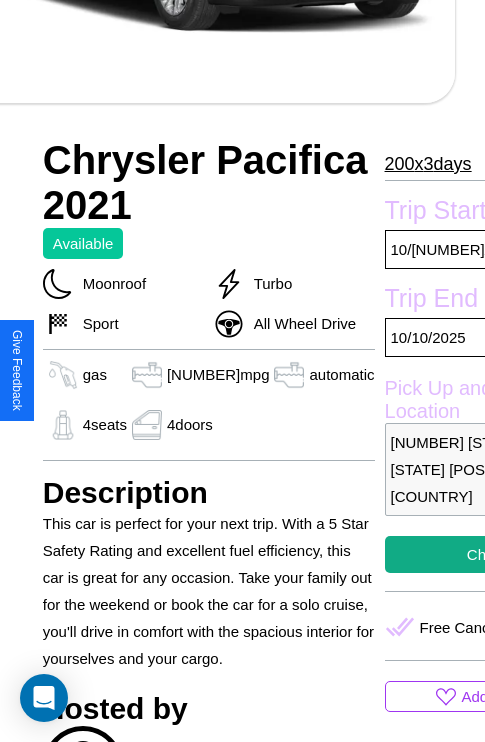 scroll, scrollTop: 737, scrollLeft: 64, axis: both 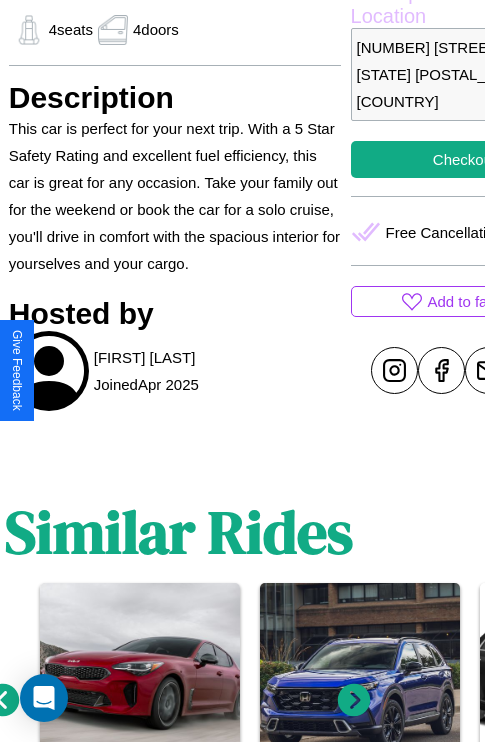 click 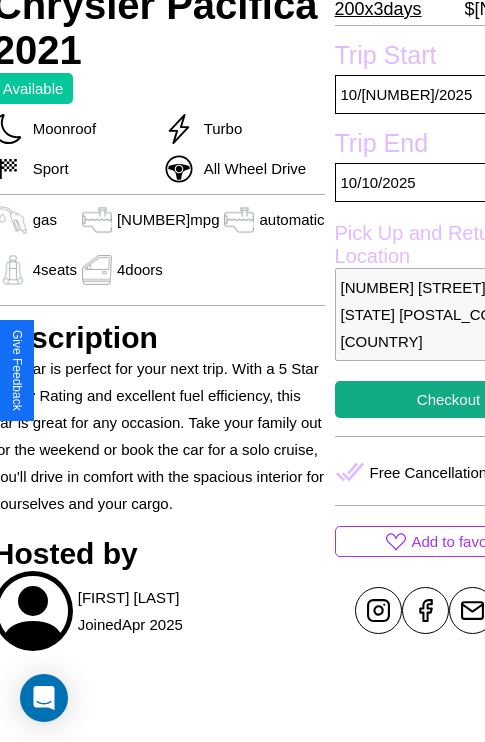 scroll, scrollTop: 441, scrollLeft: 84, axis: both 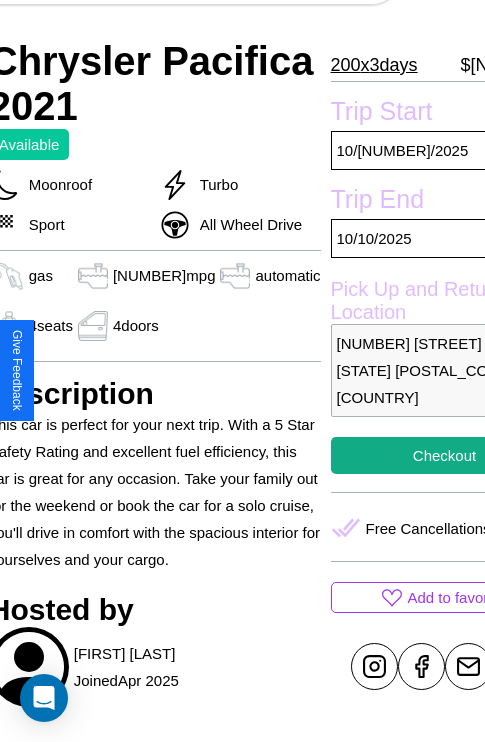 click on "[NUMBER] [STREET] [CITY] [STATE] [POSTAL_CODE] [COUNTRY]" at bounding box center [445, 370] 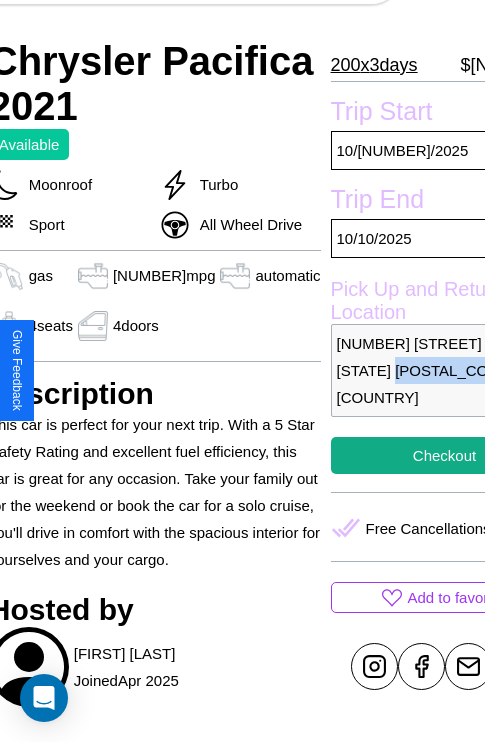 click on "[NUMBER] [STREET] [CITY] [STATE] [POSTAL_CODE] [COUNTRY]" at bounding box center (445, 370) 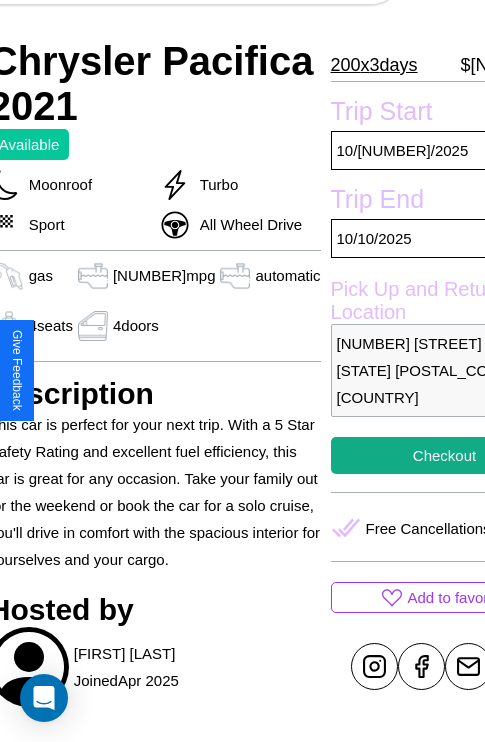 click on "[NUMBER] [STREET] [CITY] [STATE] [POSTAL_CODE] [COUNTRY]" at bounding box center (445, 370) 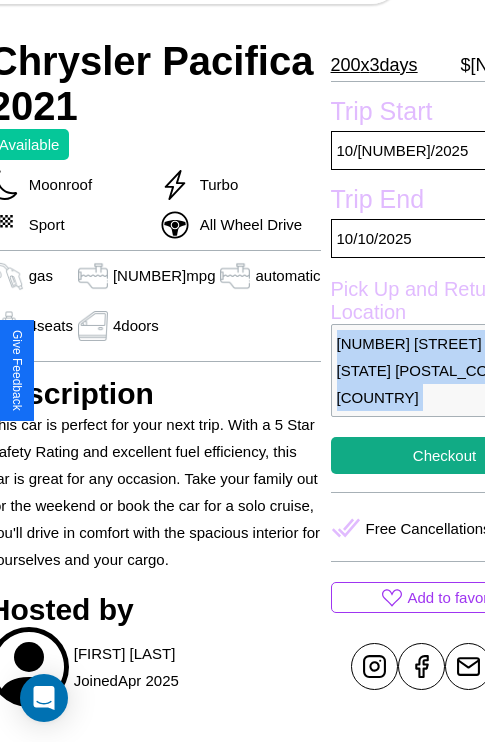click on "[NUMBER] [STREET] [CITY] [STATE] [POSTAL_CODE] [COUNTRY]" at bounding box center [445, 370] 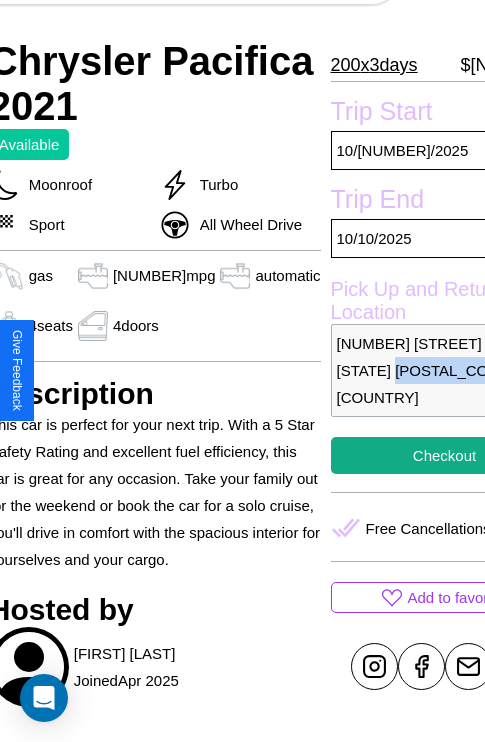 click on "[NUMBER] [STREET] [CITY] [STATE] [POSTAL_CODE] [COUNTRY]" at bounding box center (445, 370) 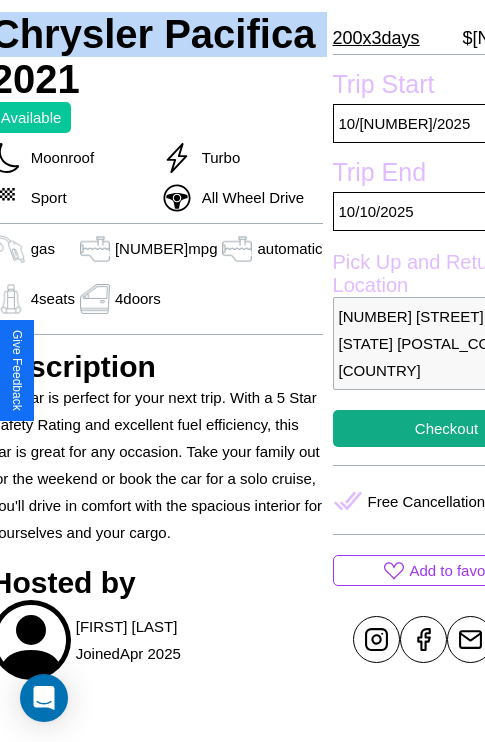 scroll, scrollTop: 526, scrollLeft: 84, axis: both 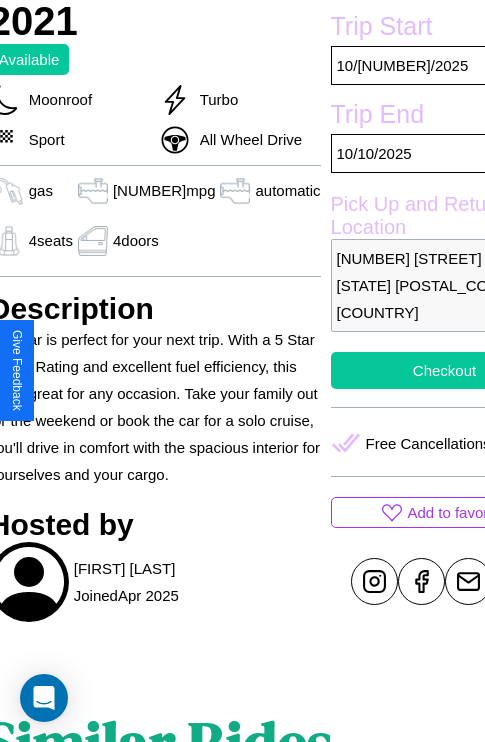 click on "Checkout" at bounding box center [445, 370] 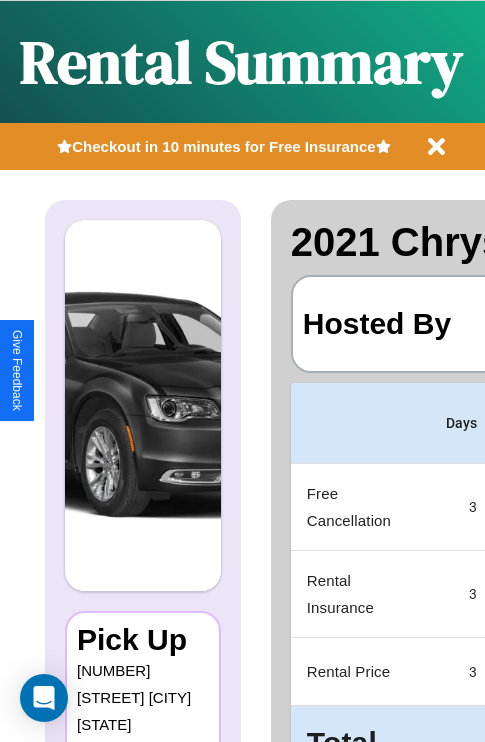 scroll, scrollTop: 0, scrollLeft: 383, axis: horizontal 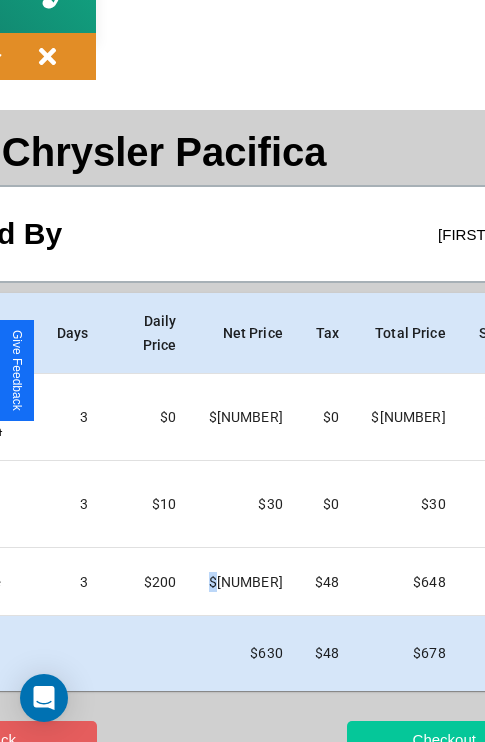 click on "Checkout" at bounding box center [444, 739] 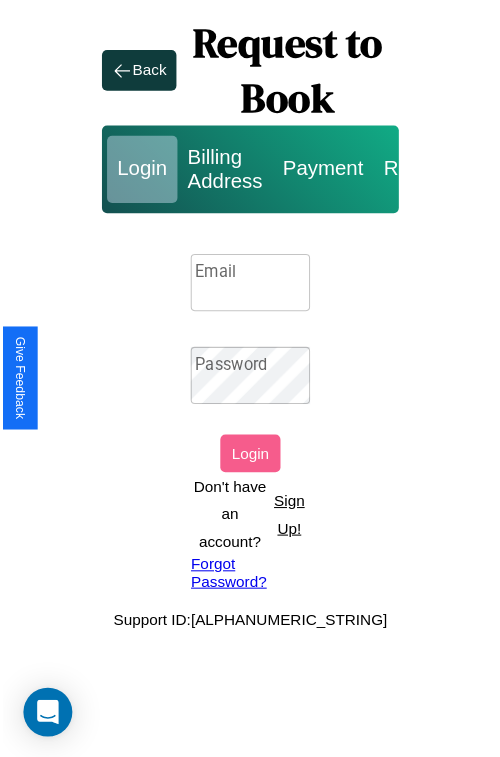 scroll, scrollTop: 0, scrollLeft: 0, axis: both 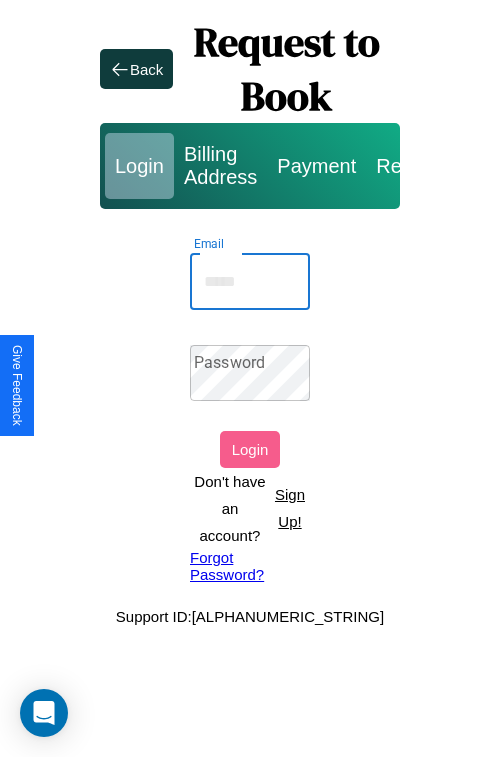 click on "Email" at bounding box center [250, 282] 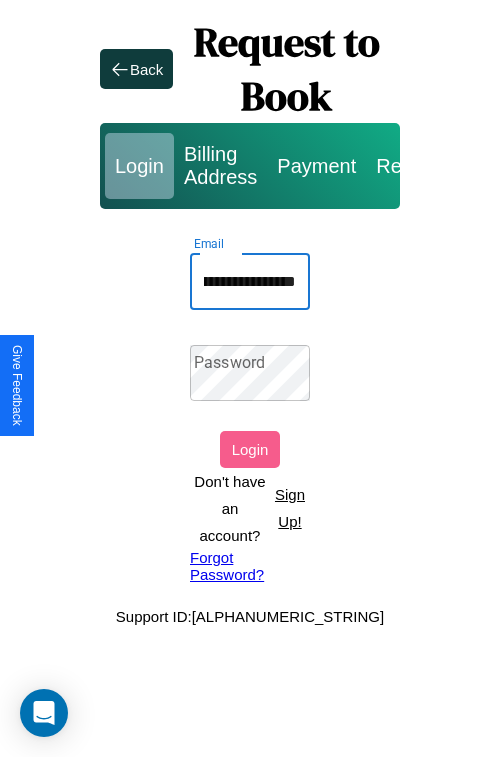 scroll, scrollTop: 0, scrollLeft: 78, axis: horizontal 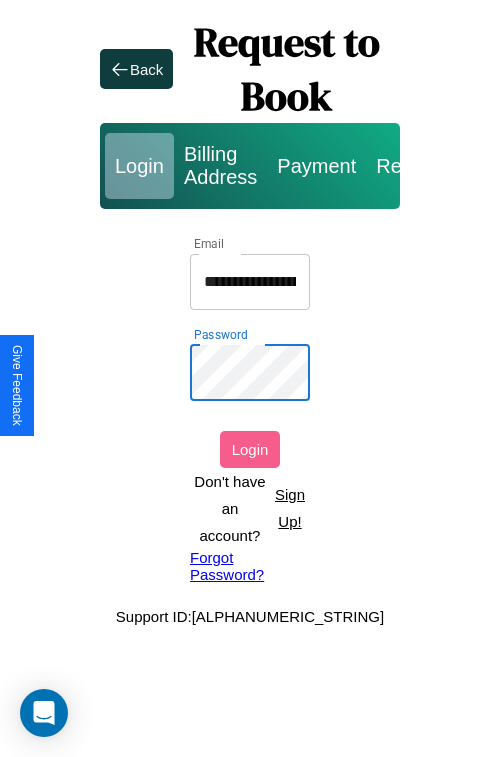 click on "Login" at bounding box center (250, 449) 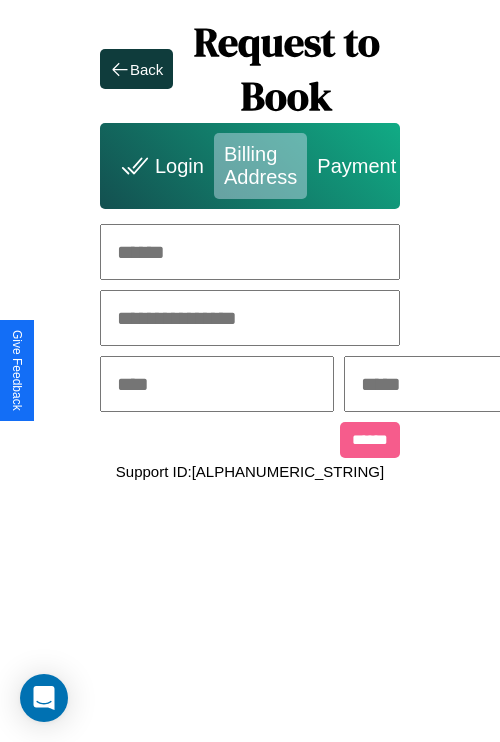 click at bounding box center (250, 252) 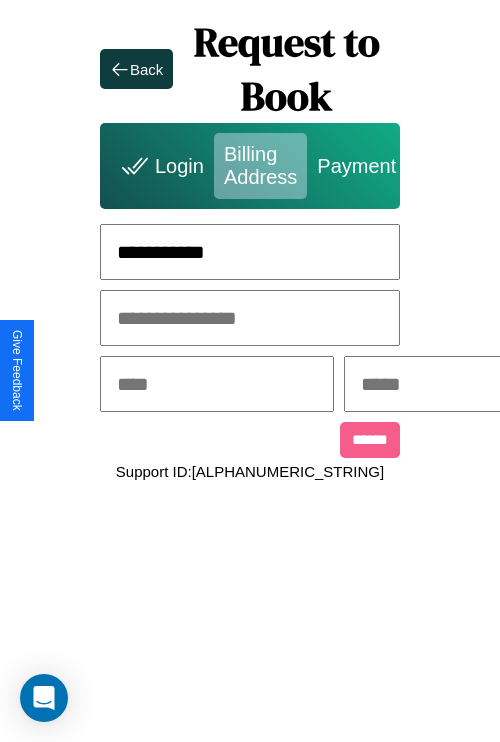 type on "**********" 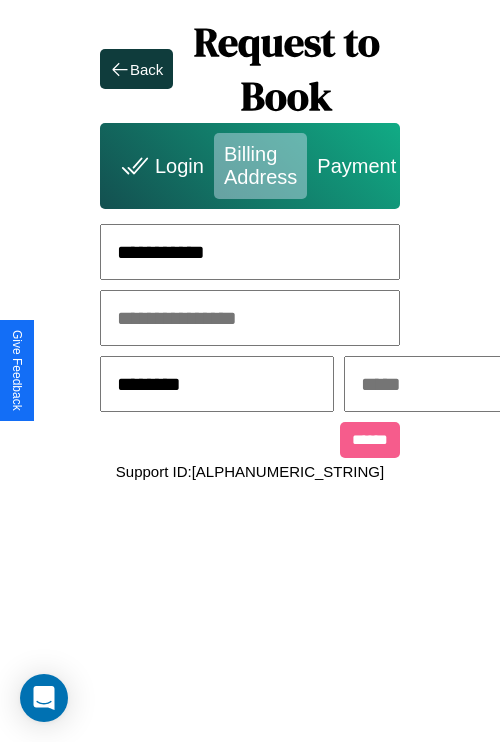 type on "[NUMBER]" 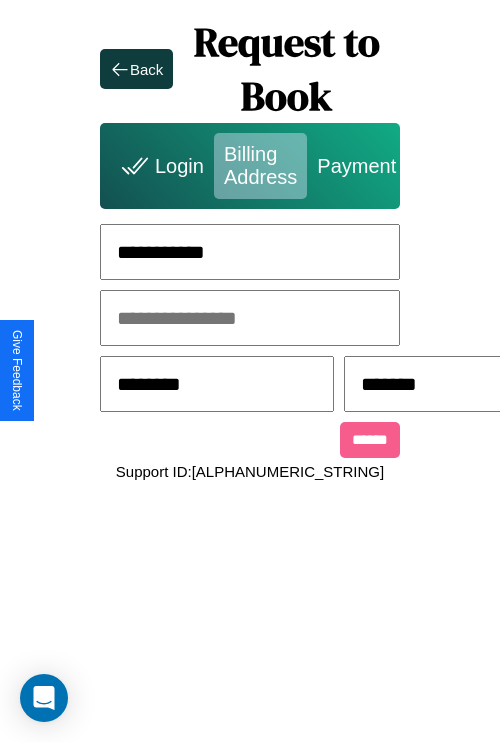 scroll, scrollTop: 0, scrollLeft: 517, axis: horizontal 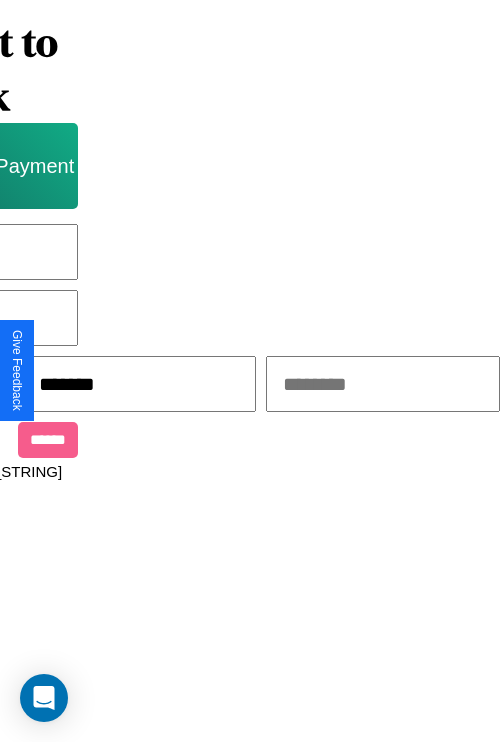 type on "*******" 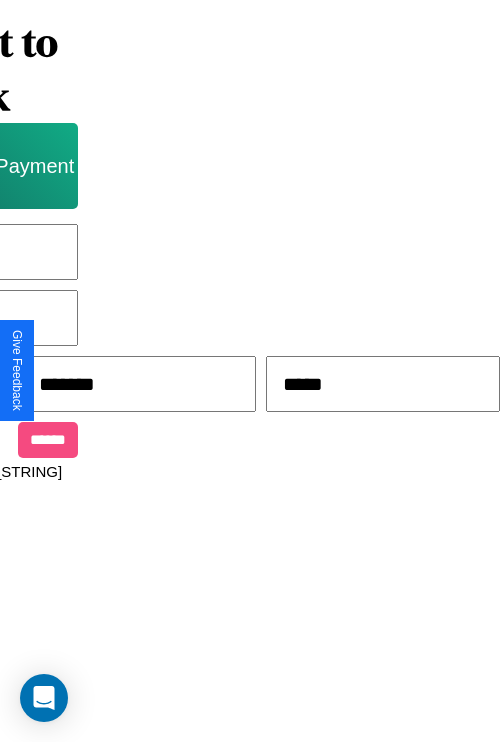 type on "*****" 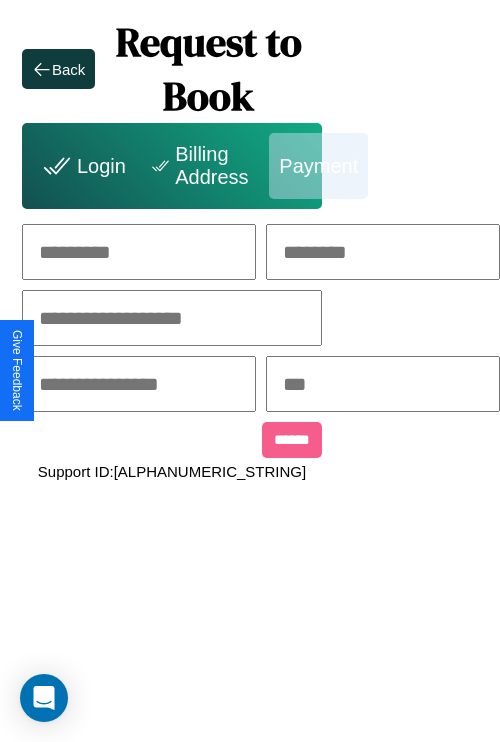 scroll, scrollTop: 0, scrollLeft: 208, axis: horizontal 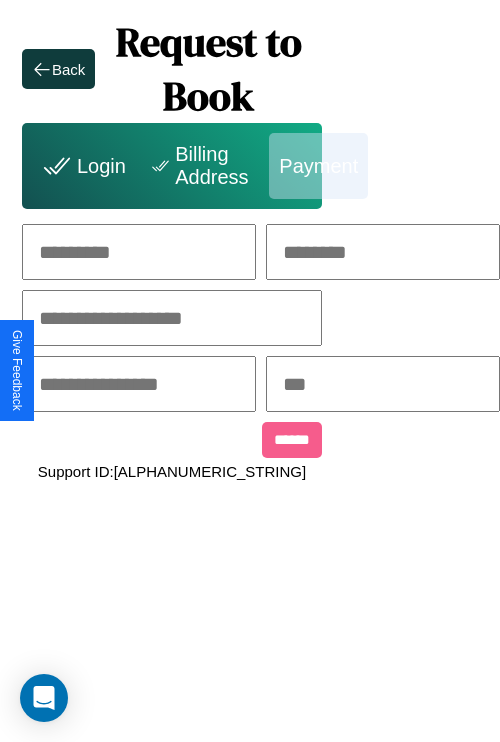 click at bounding box center (139, 252) 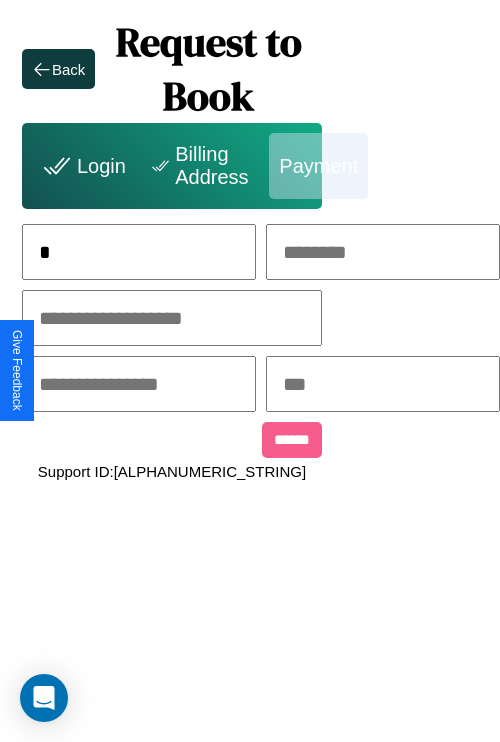 scroll, scrollTop: 0, scrollLeft: 133, axis: horizontal 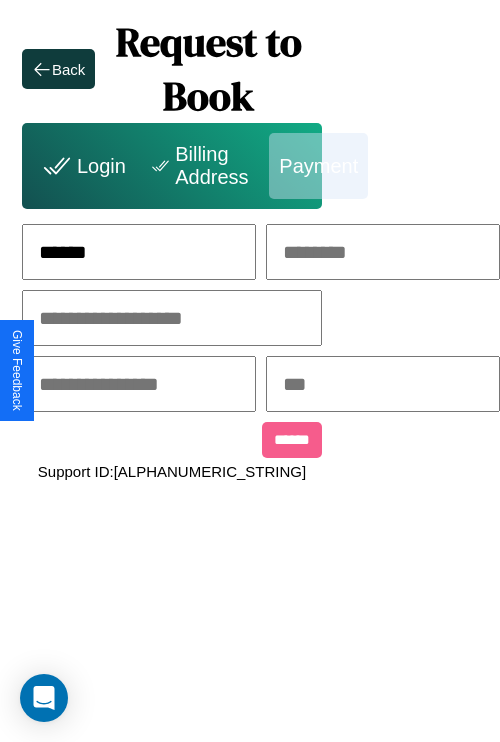 type on "******" 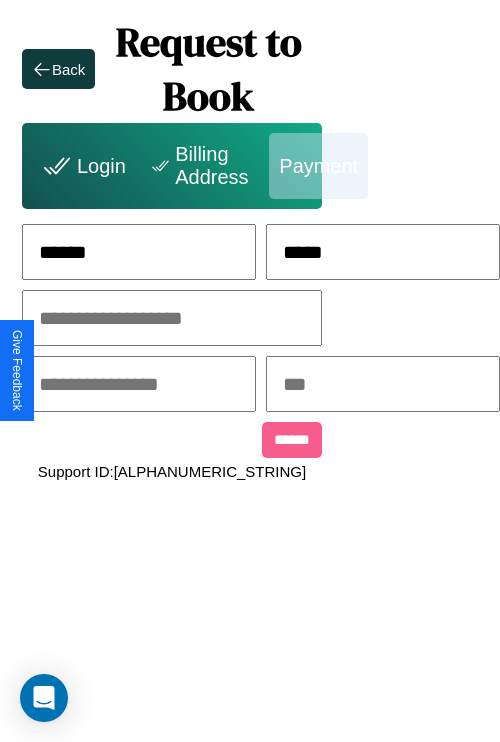 type on "*****" 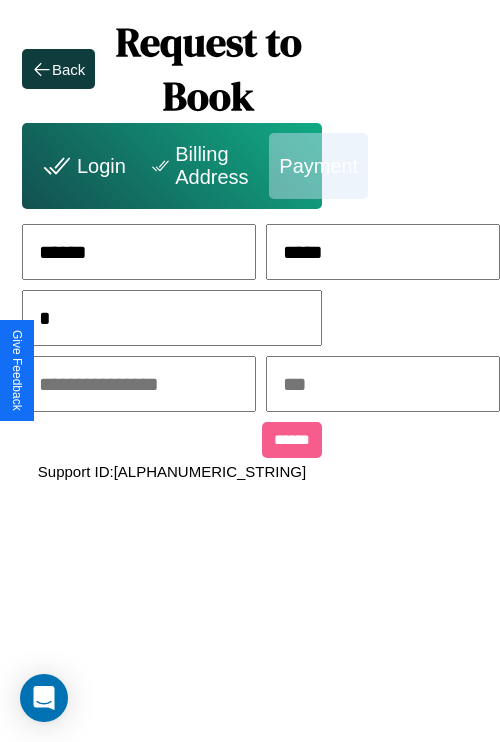 scroll, scrollTop: 0, scrollLeft: 128, axis: horizontal 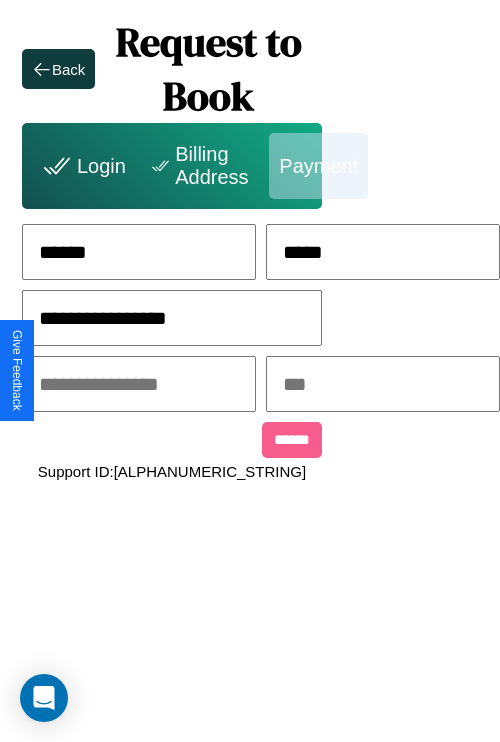 type on "**********" 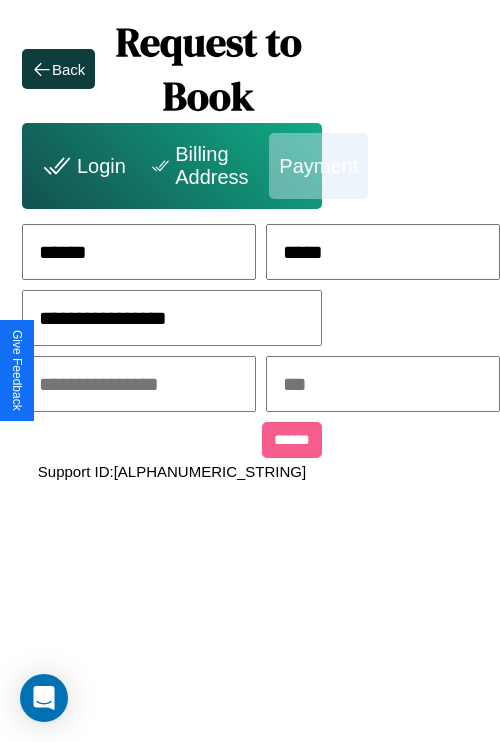 click at bounding box center (139, 384) 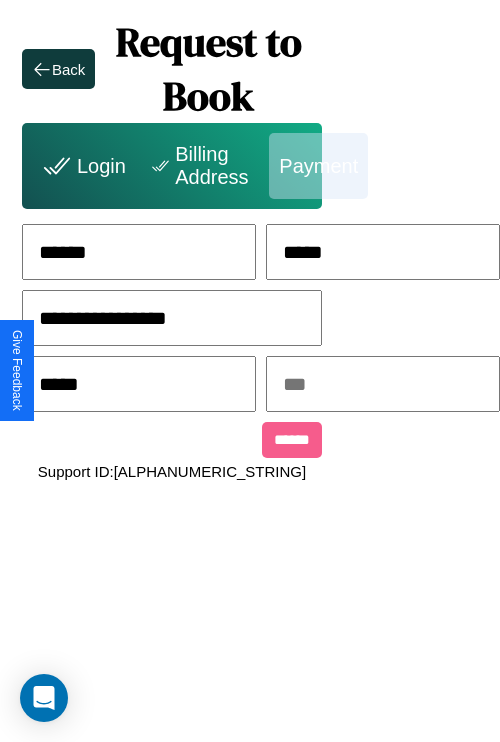 type on "*****" 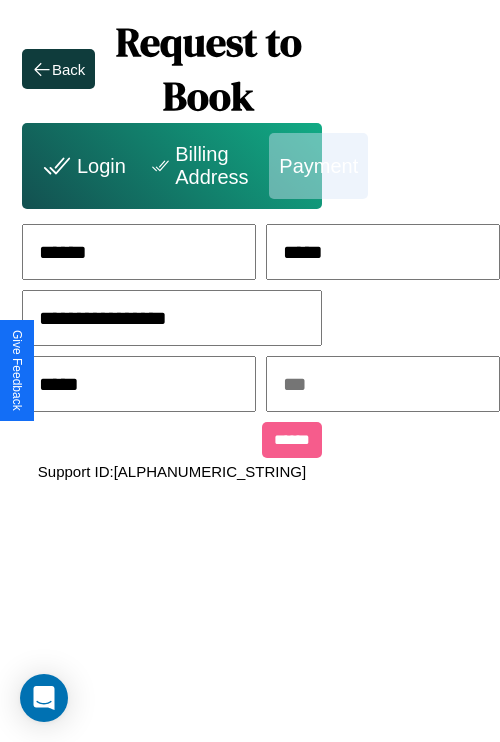click at bounding box center (383, 384) 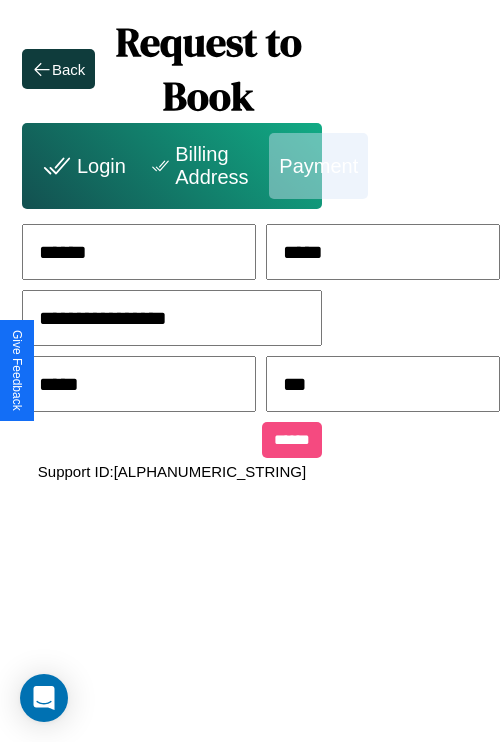 type on "[NUMBER]" 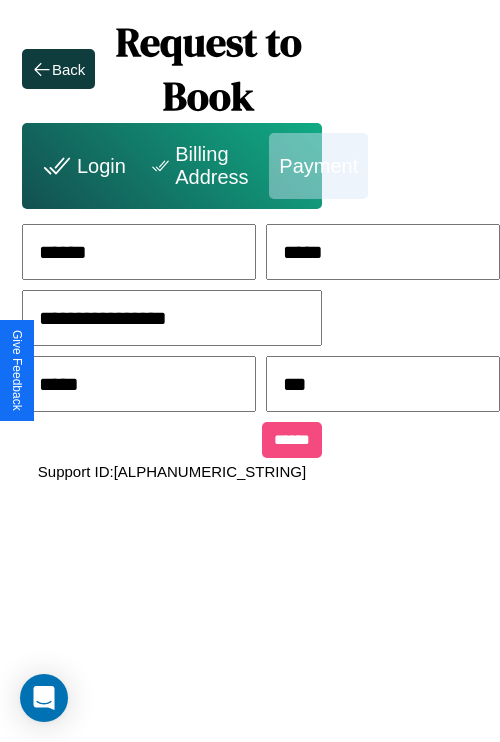 click on "******" at bounding box center [292, 440] 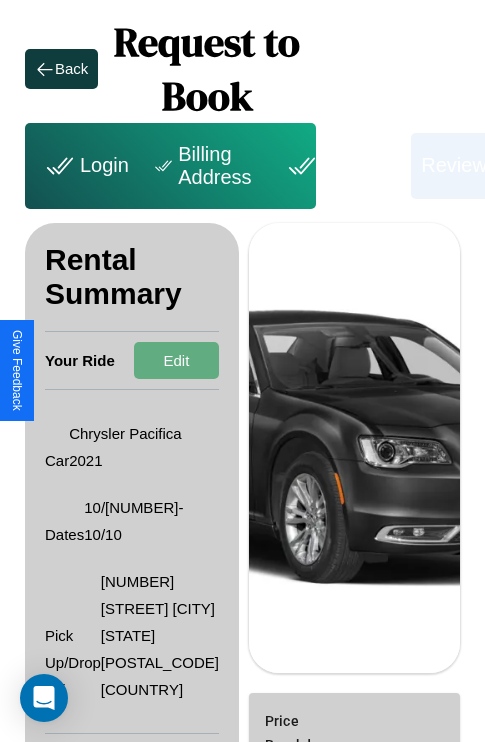 scroll, scrollTop: 355, scrollLeft: 72, axis: both 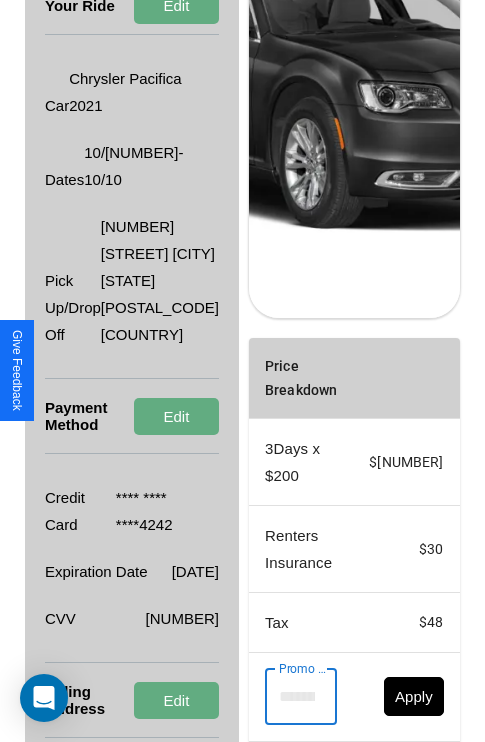 click on "Promo Code" at bounding box center [290, 697] 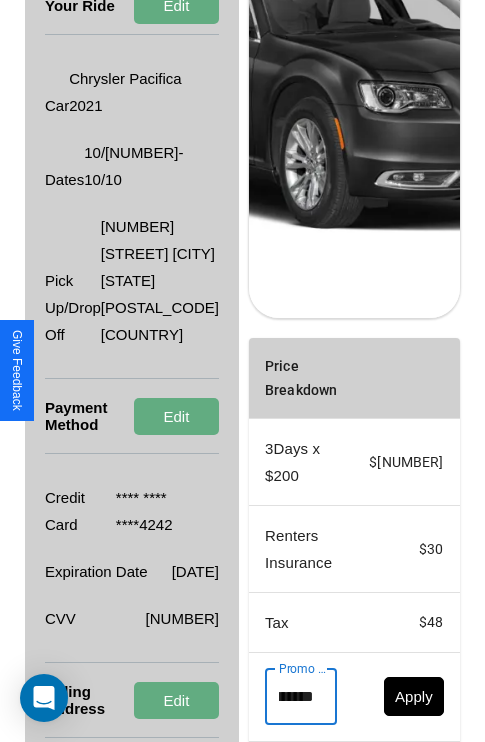 scroll, scrollTop: 0, scrollLeft: 96, axis: horizontal 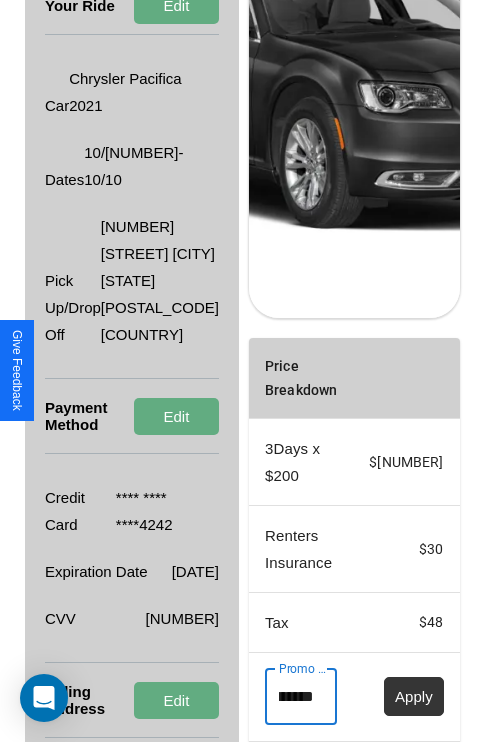 type on "**********" 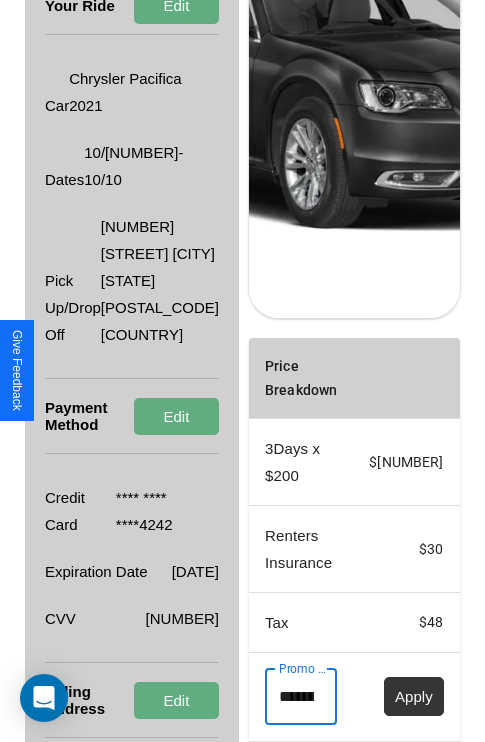 click on "Apply" at bounding box center [414, 696] 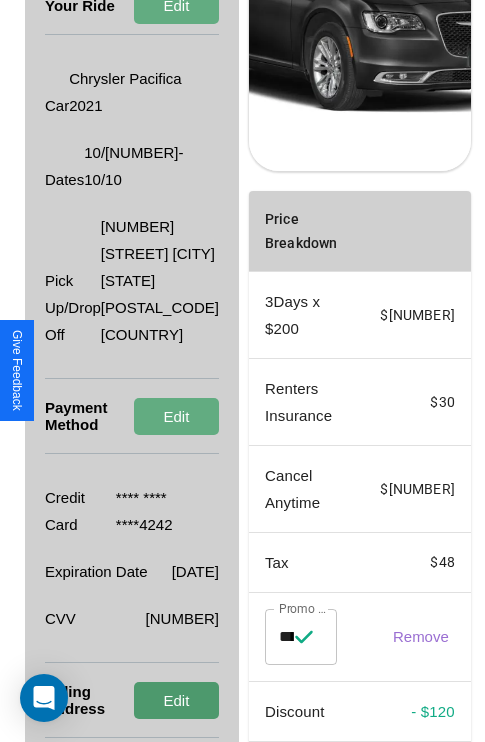 click on "Edit" at bounding box center [176, 700] 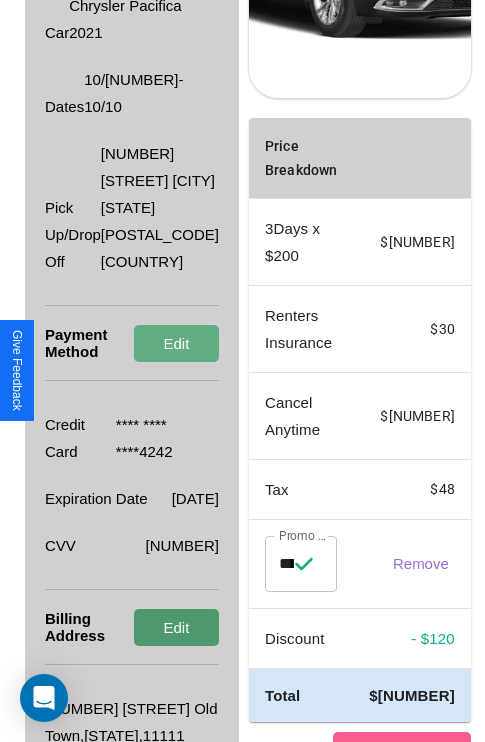 scroll, scrollTop: 509, scrollLeft: 72, axis: both 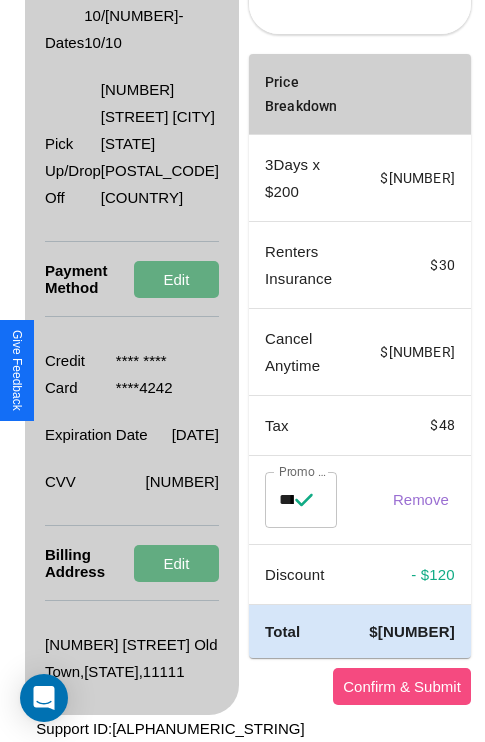 click on "Confirm & Submit" at bounding box center [402, 686] 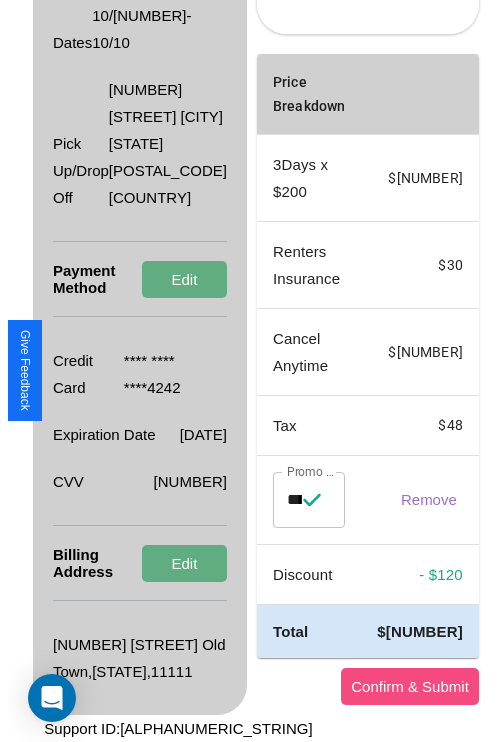 scroll, scrollTop: 0, scrollLeft: 72, axis: horizontal 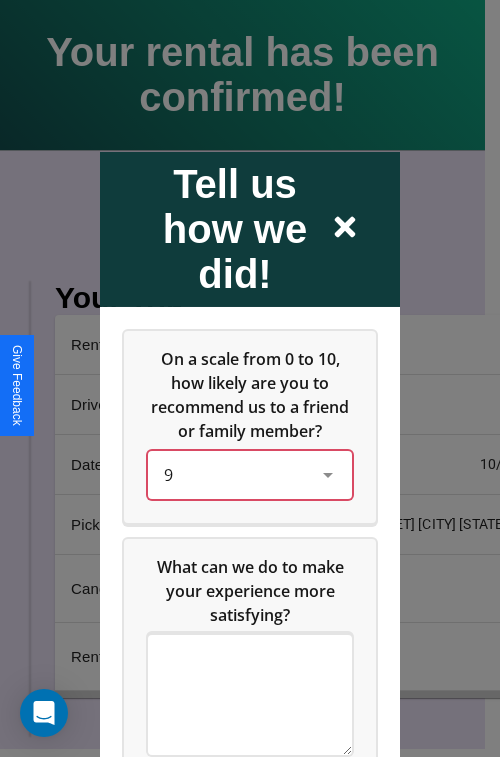 click on "9" at bounding box center [234, 474] 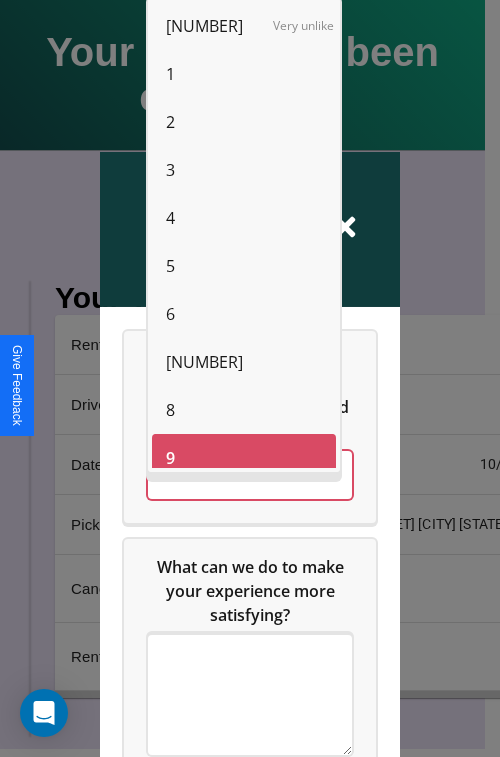 scroll, scrollTop: 14, scrollLeft: 0, axis: vertical 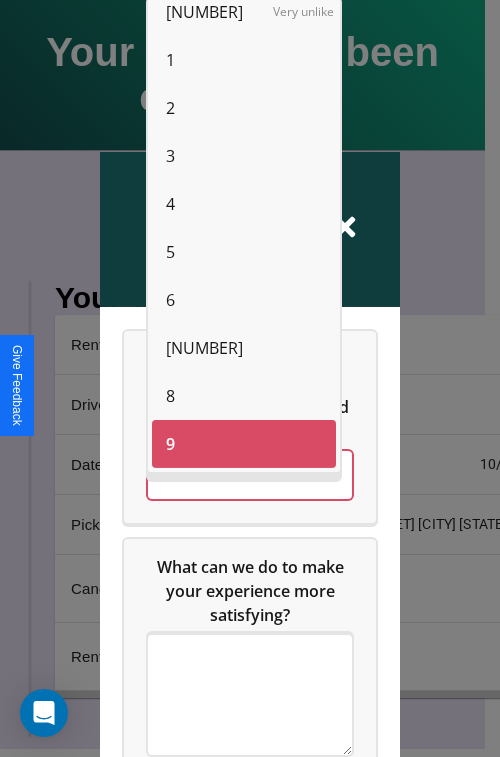 click on "[NUMBER]" at bounding box center [204, 12] 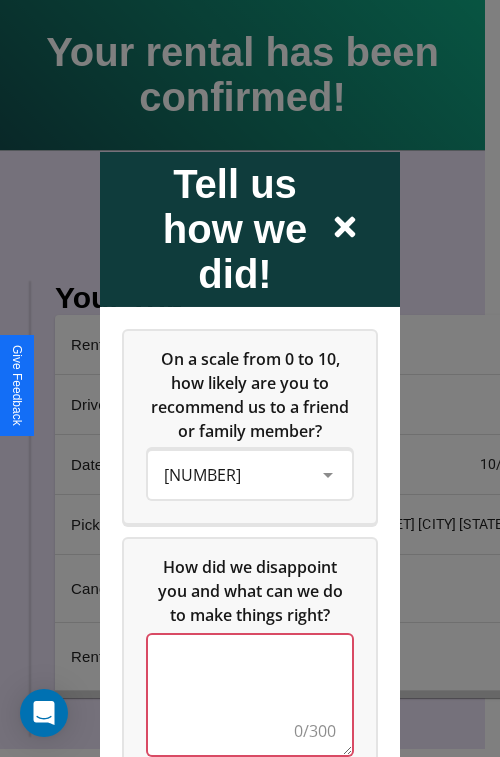 click at bounding box center [250, 694] 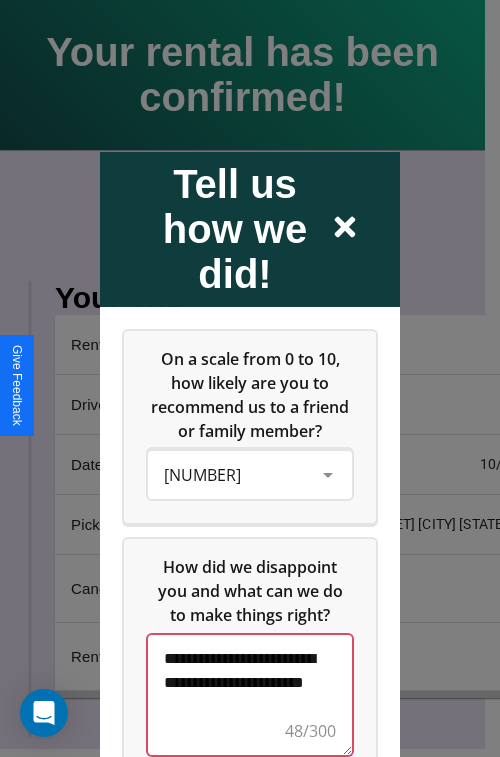 scroll, scrollTop: 5, scrollLeft: 0, axis: vertical 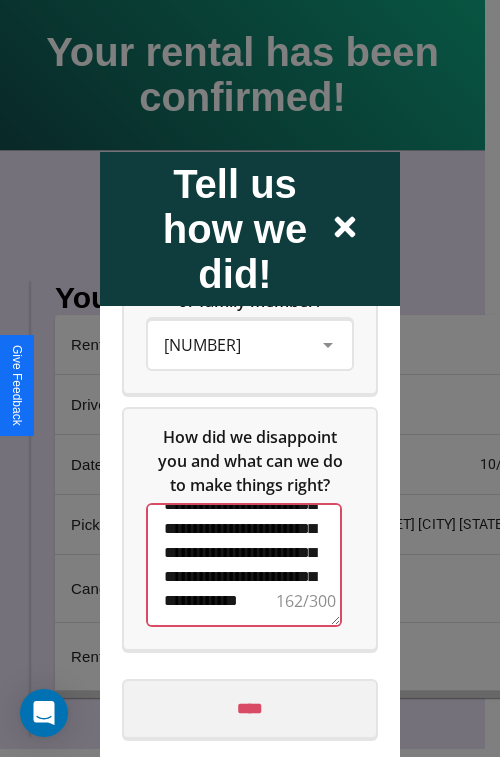 type on "**********" 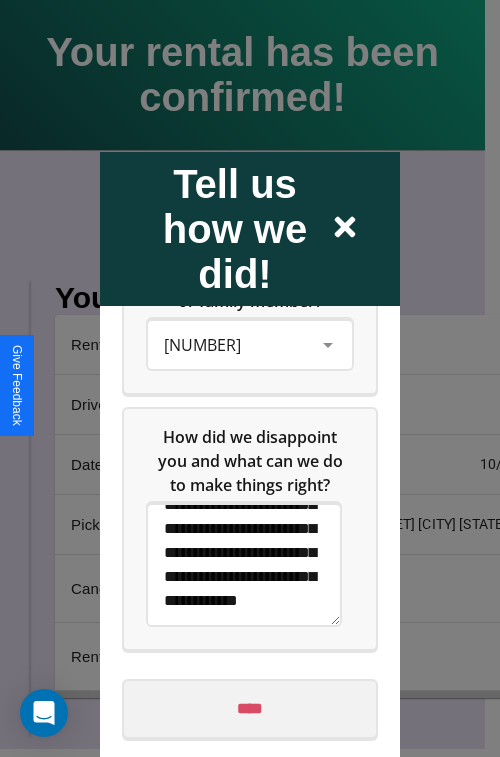 click on "****" at bounding box center [250, 708] 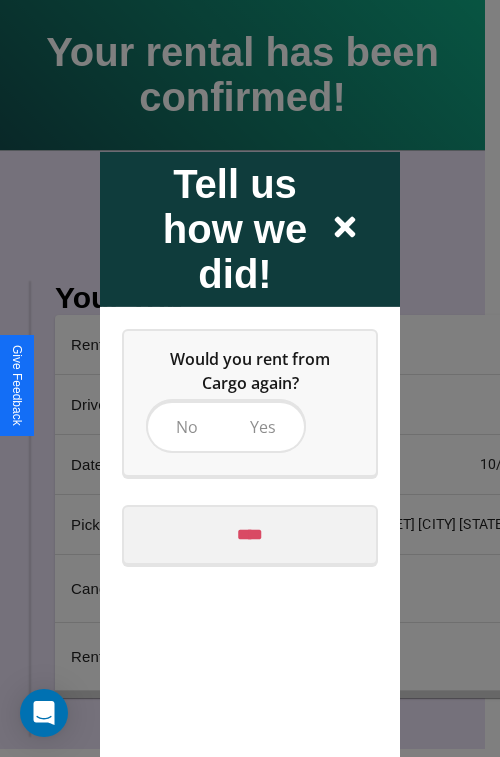 scroll, scrollTop: 0, scrollLeft: 0, axis: both 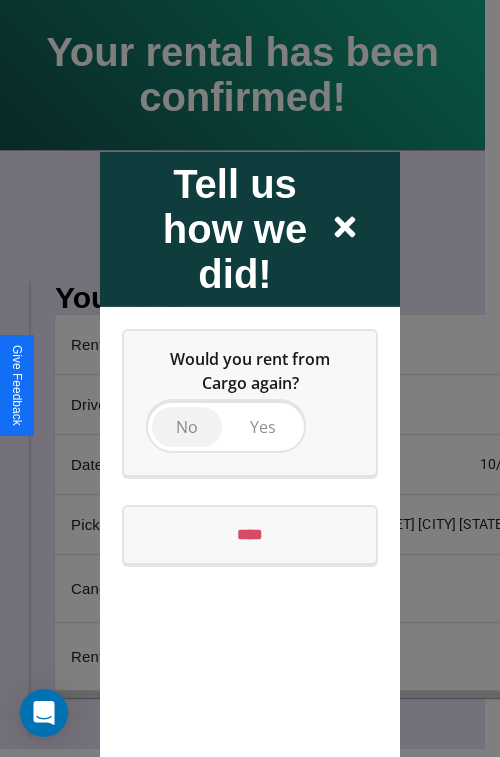 click on "No" at bounding box center (187, 426) 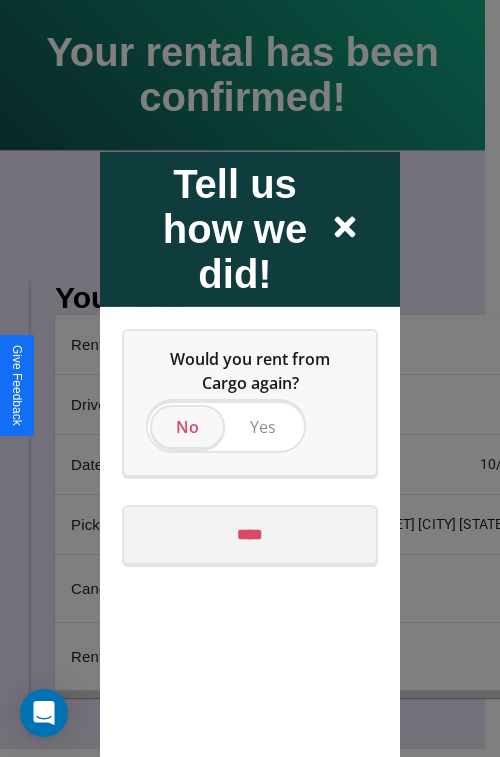 click on "****" at bounding box center [250, 534] 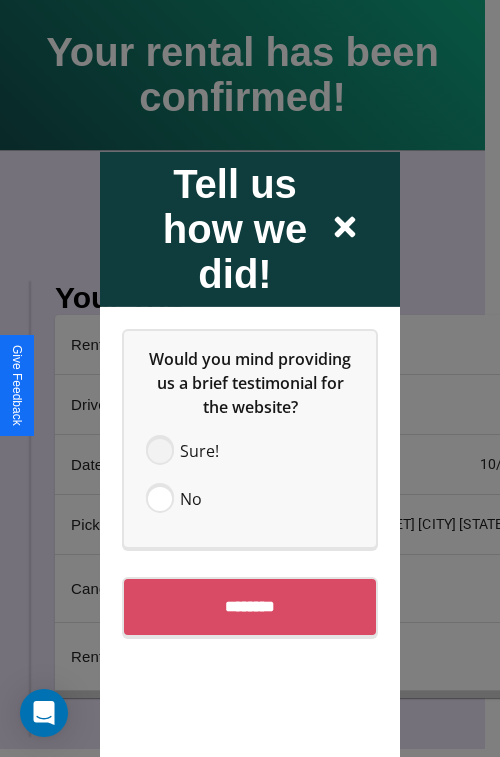 click at bounding box center (160, 450) 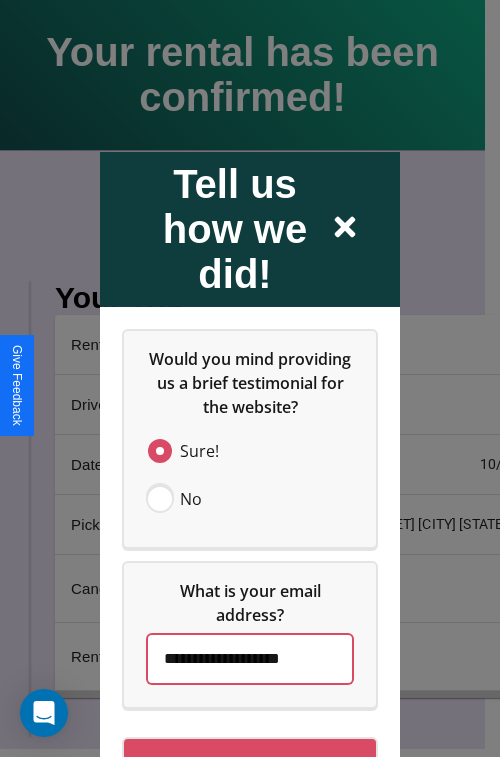 scroll, scrollTop: 0, scrollLeft: 14, axis: horizontal 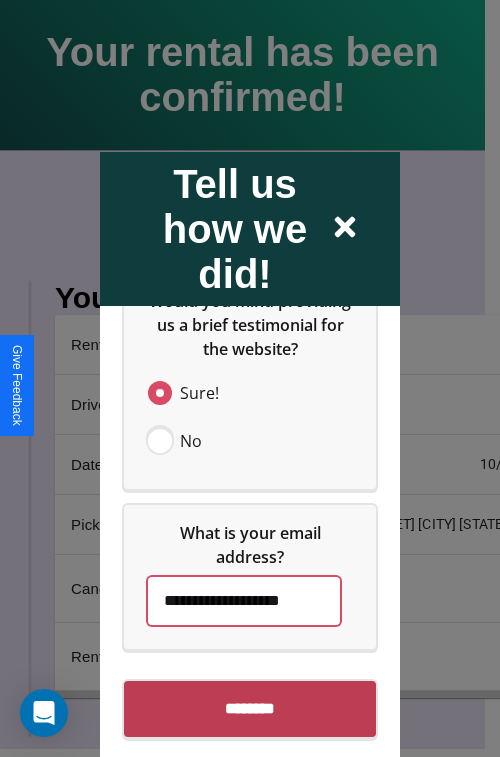 type on "**********" 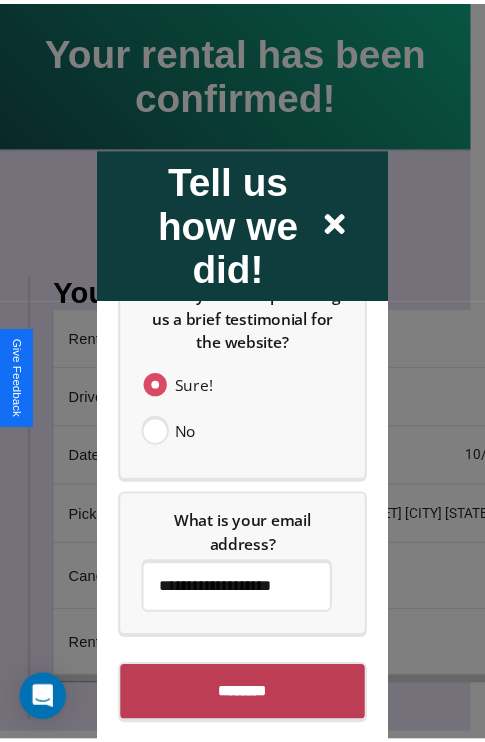 scroll, scrollTop: 0, scrollLeft: 0, axis: both 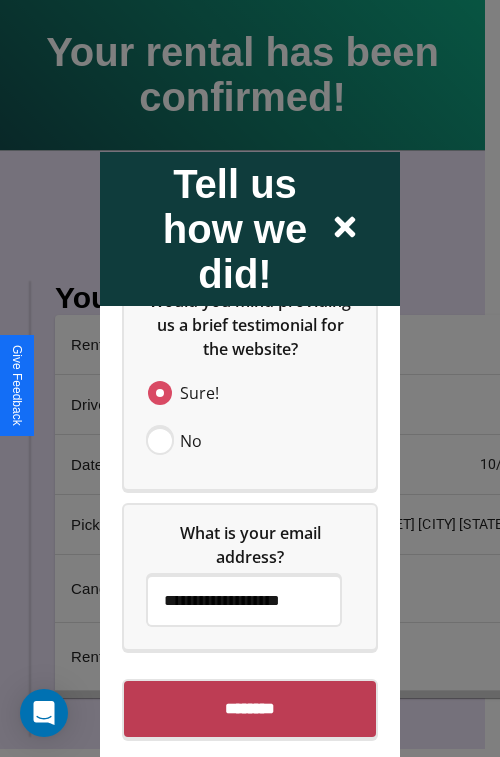click on "[NUMBER]" at bounding box center (250, 708) 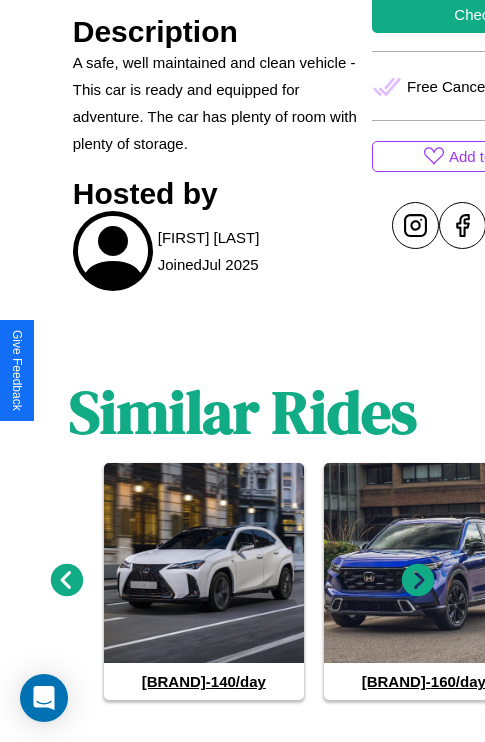 scroll, scrollTop: 816, scrollLeft: 0, axis: vertical 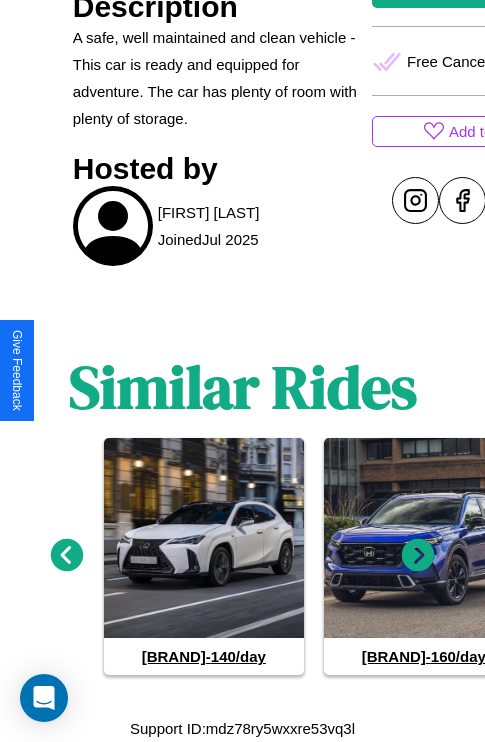 click 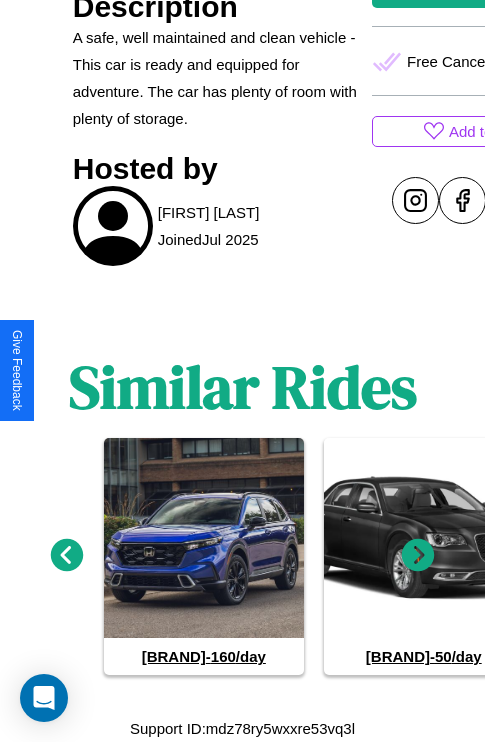 click 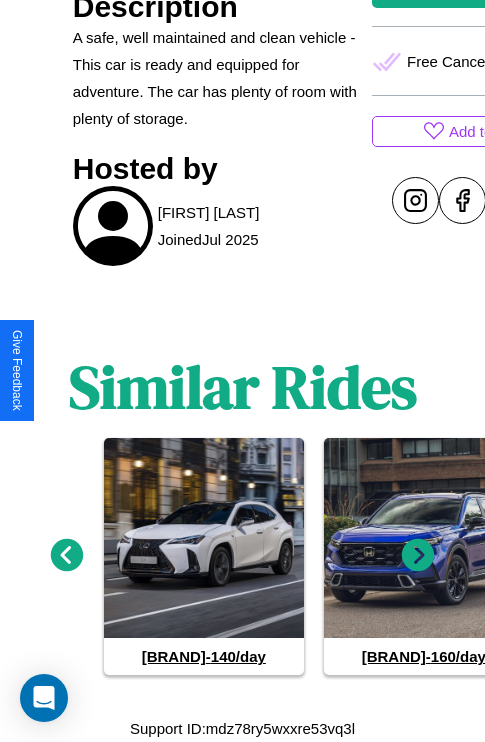 click 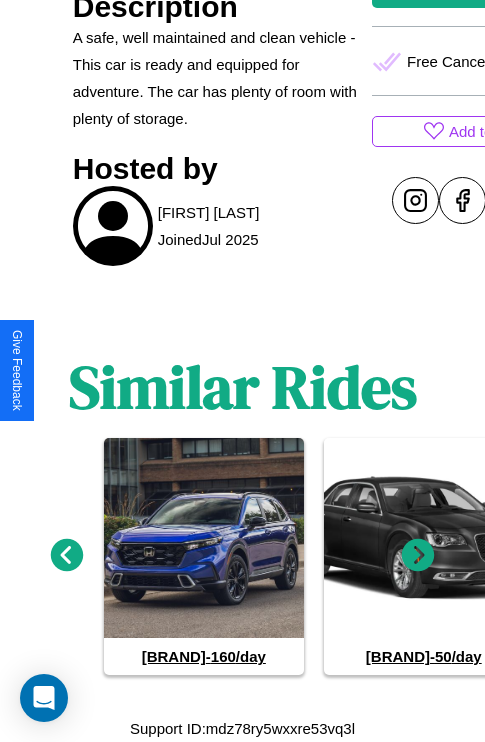 click 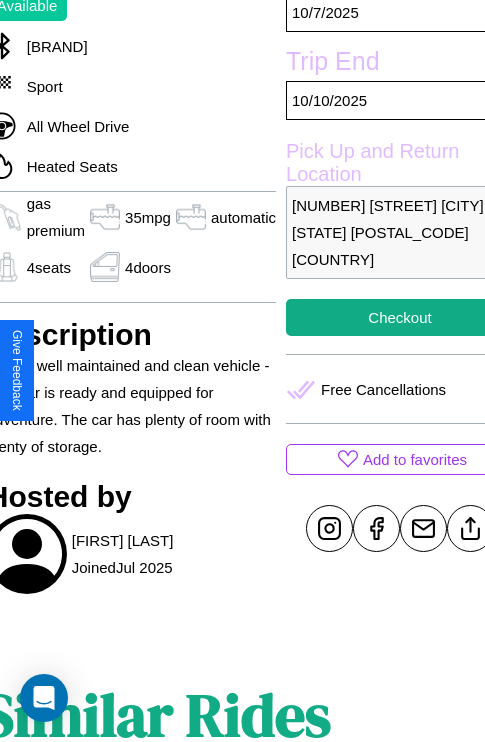 scroll, scrollTop: 407, scrollLeft: 107, axis: both 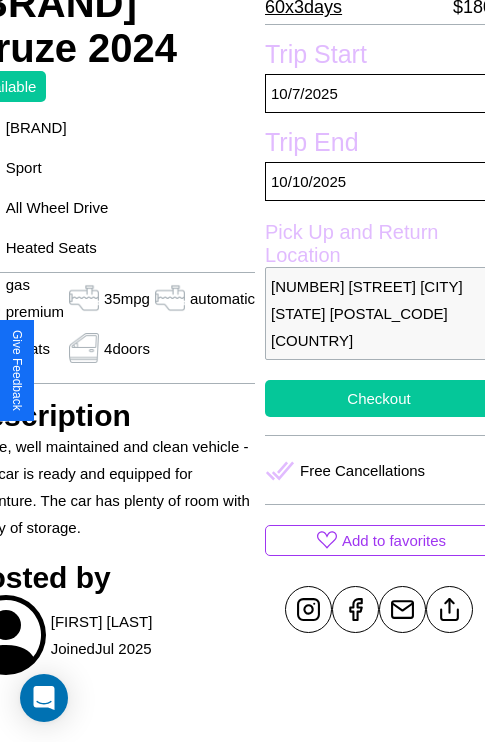 click on "Checkout" at bounding box center (379, 398) 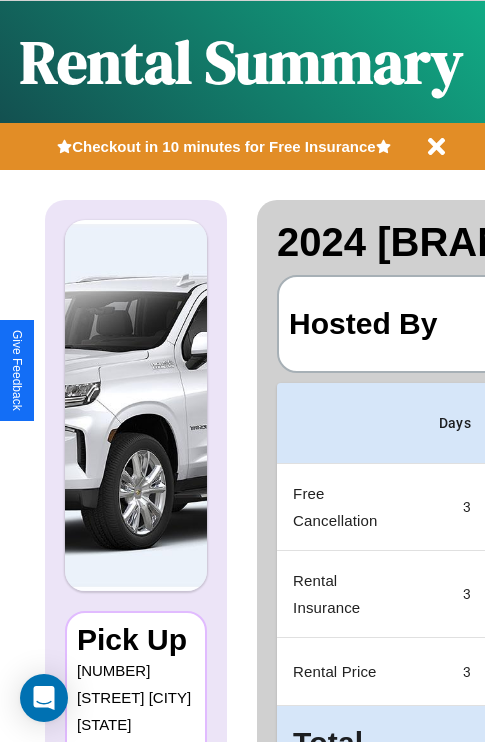 scroll, scrollTop: 0, scrollLeft: 383, axis: horizontal 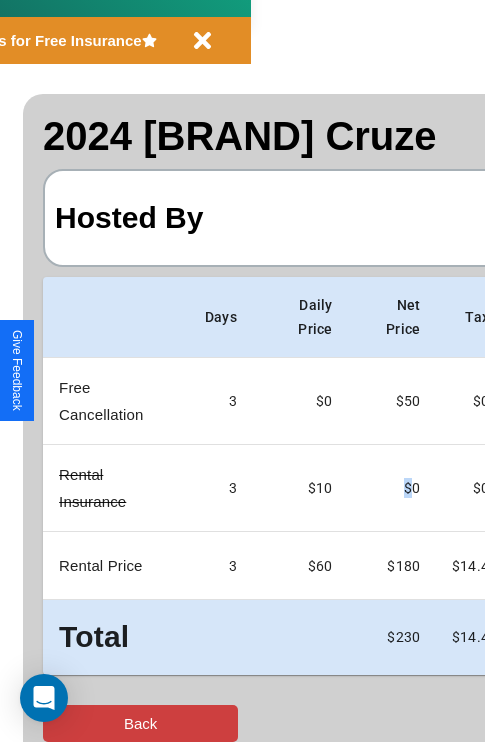 click on "Back" at bounding box center [140, 723] 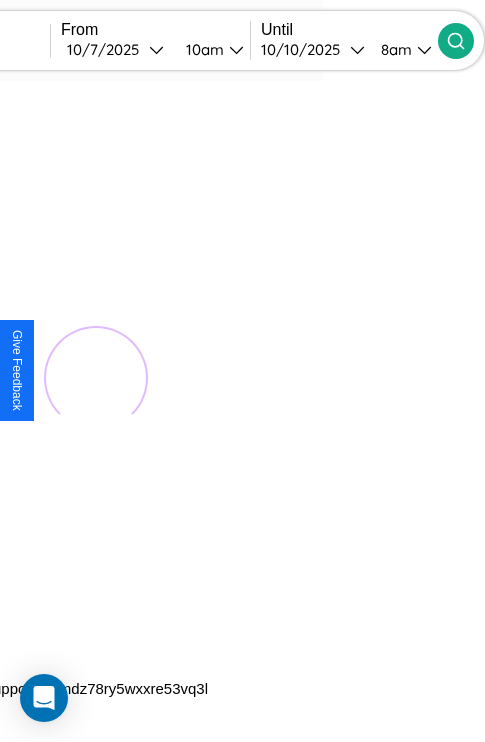 scroll, scrollTop: 0, scrollLeft: 0, axis: both 